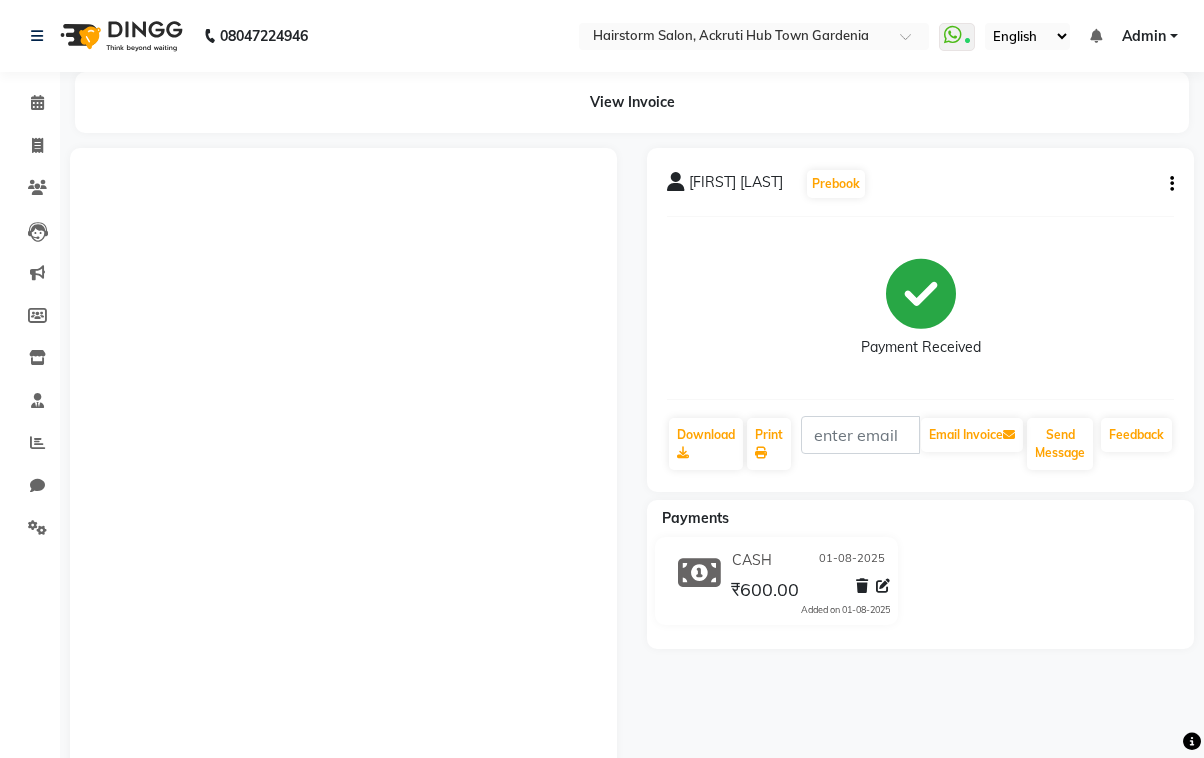 scroll, scrollTop: 0, scrollLeft: 0, axis: both 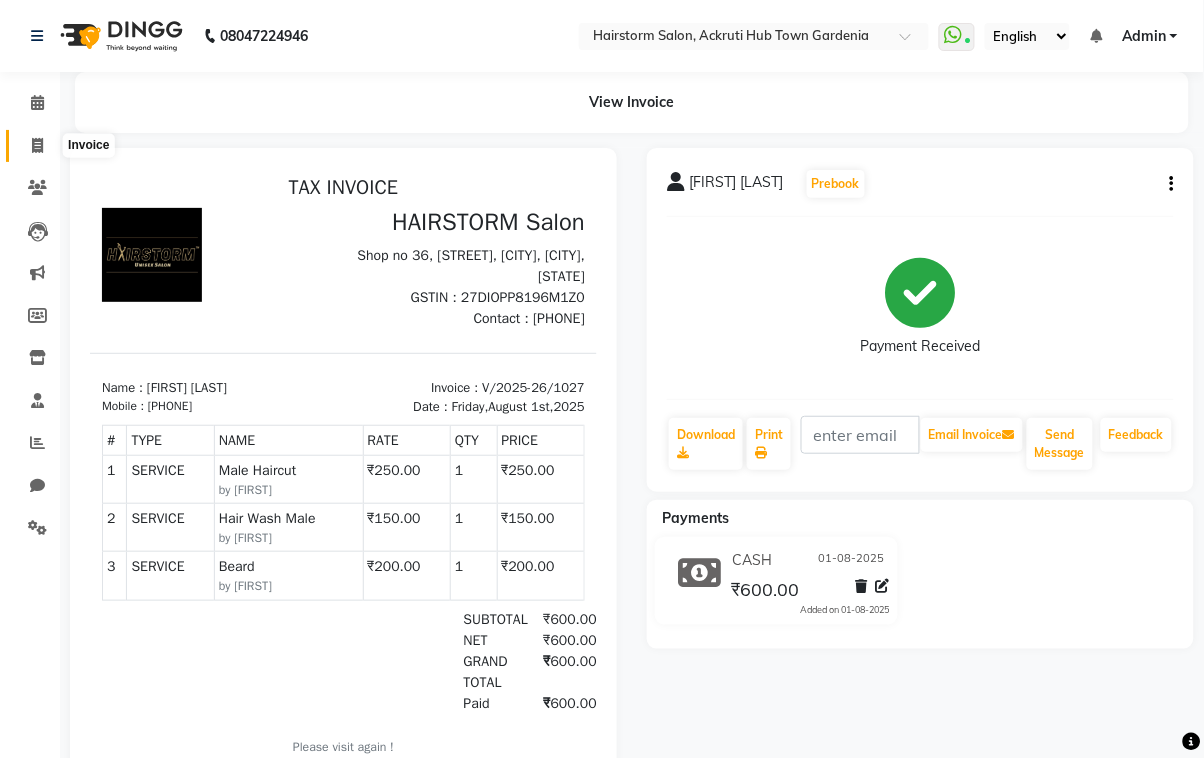 click 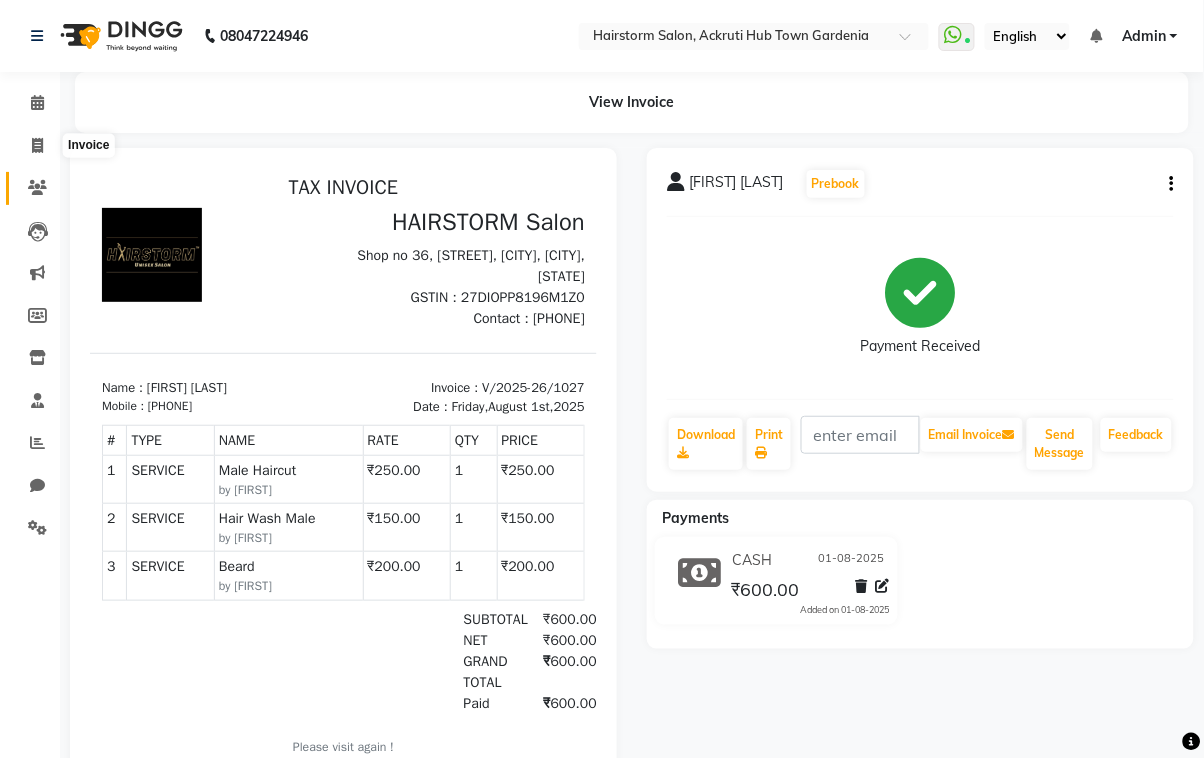 select on "279" 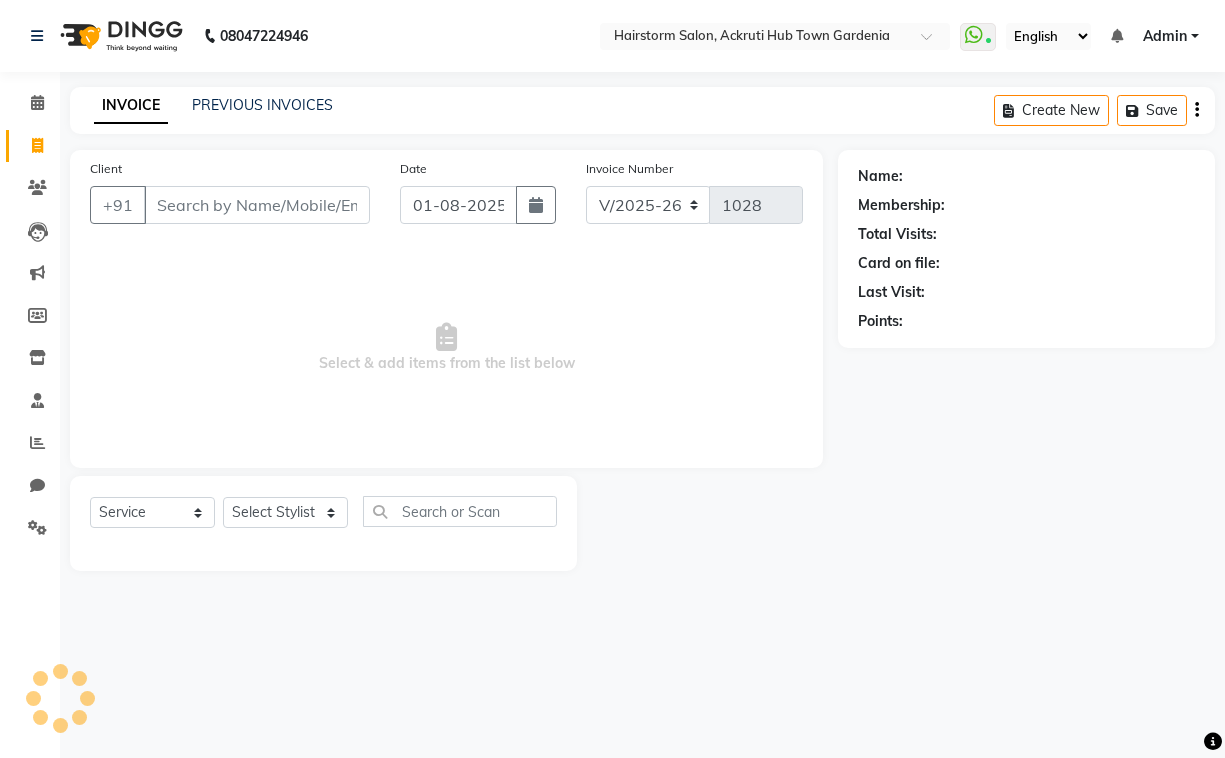select on "product" 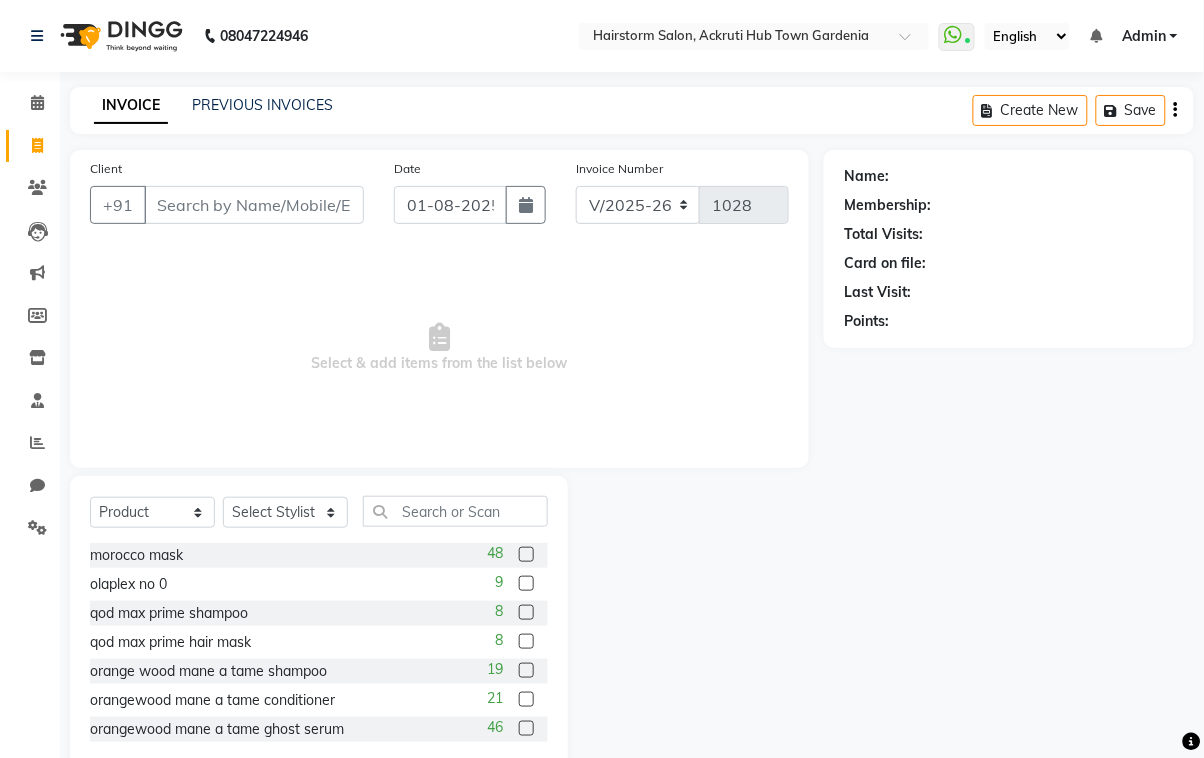 click on "Client" at bounding box center (254, 205) 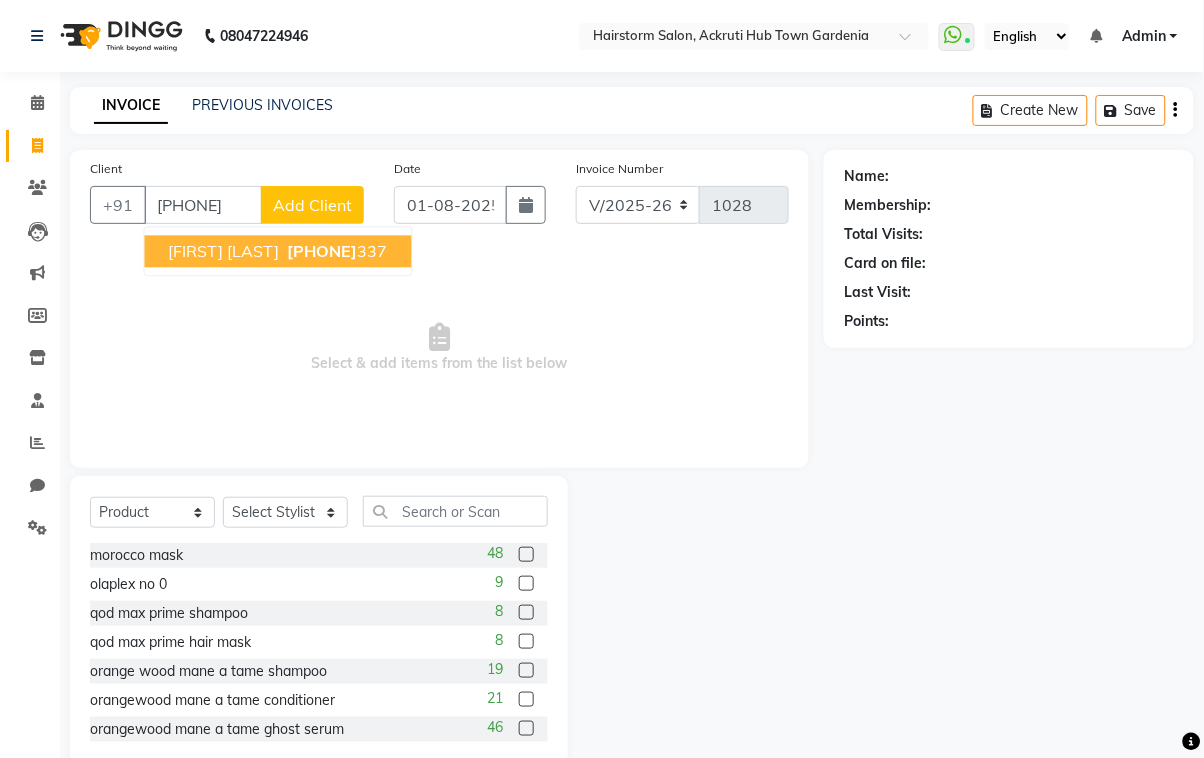 click on "[FIRST] [LAST]" at bounding box center (224, 251) 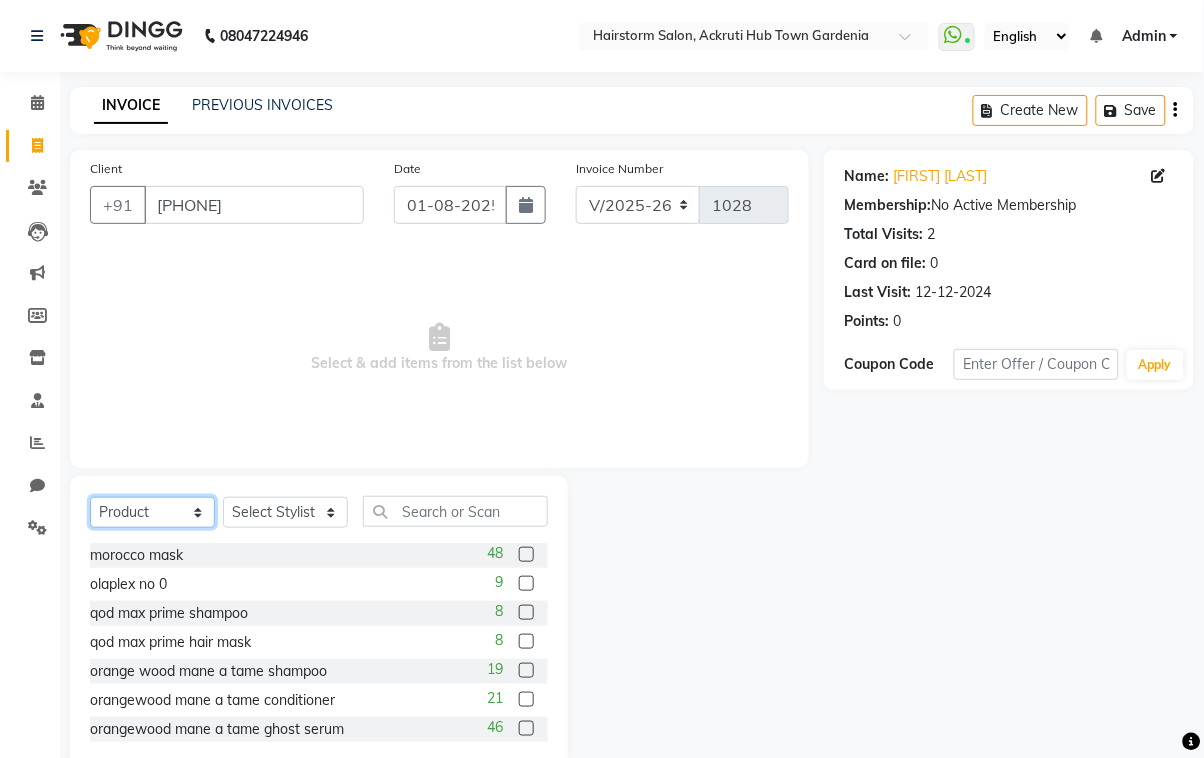 click on "Select  Service  Product  Membership  Package Voucher Prepaid Gift Card" 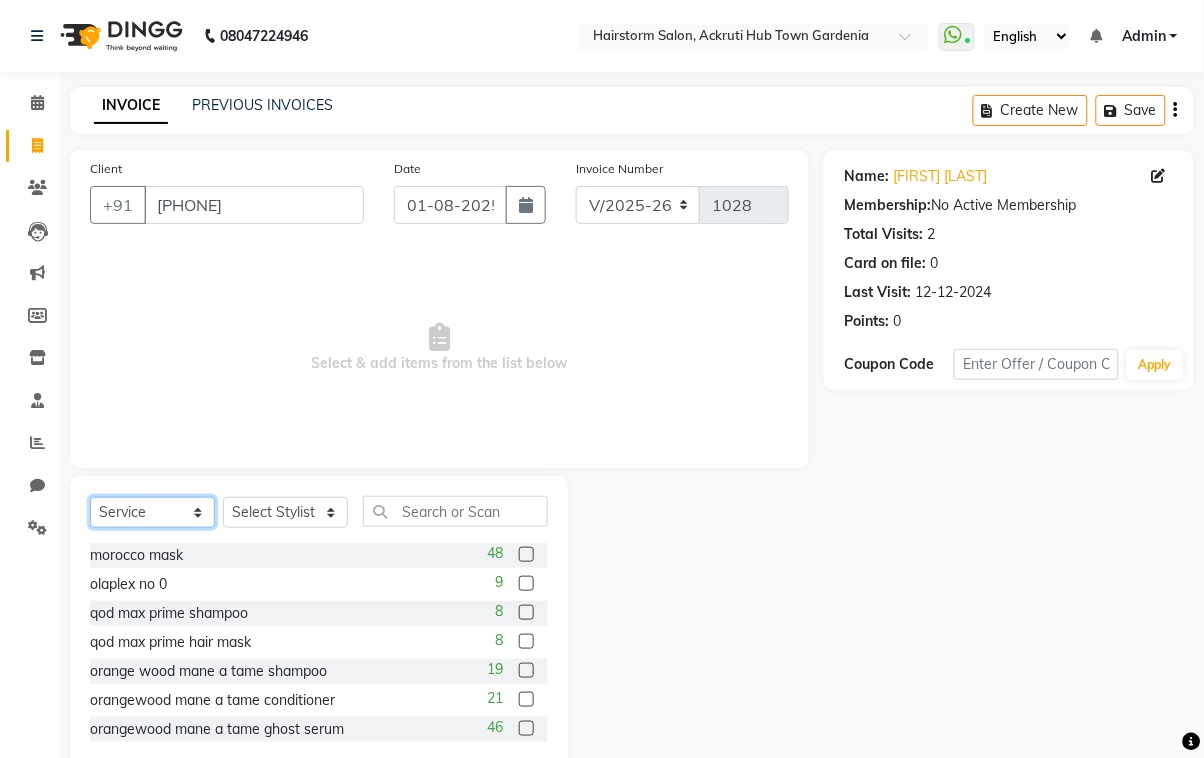 click on "Select  Service  Product  Membership  Package Voucher Prepaid Gift Card" 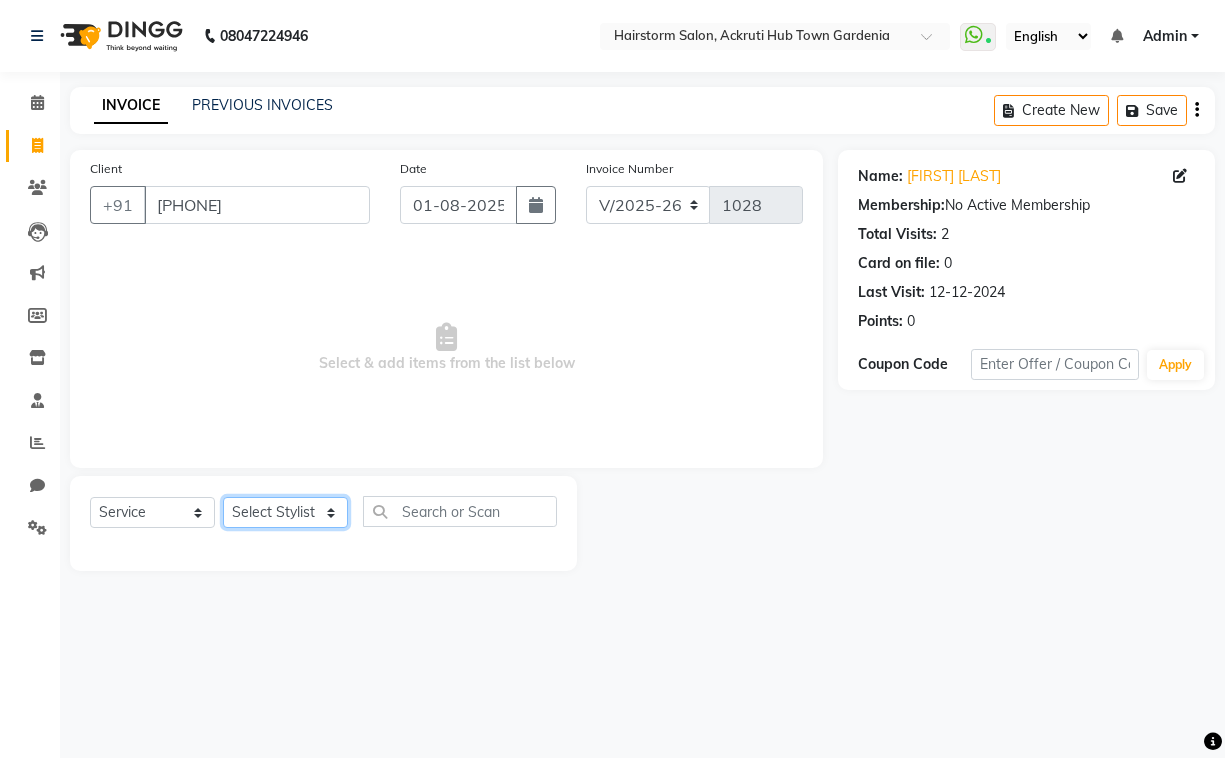 click on "Select Stylist [FIRST] [LAST] [FIRST] [FIRST] [FIRST] [FIRST] [FIRST]  [FIRST] [LAST]" 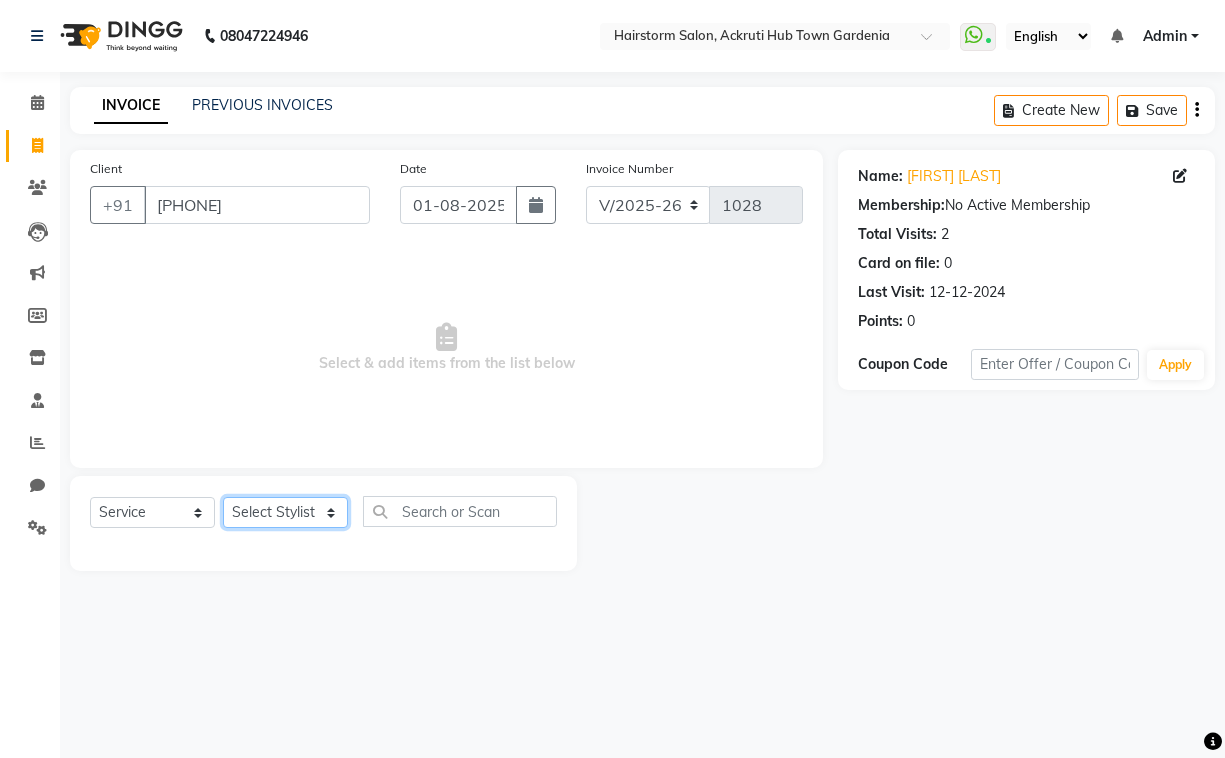 select on "59937" 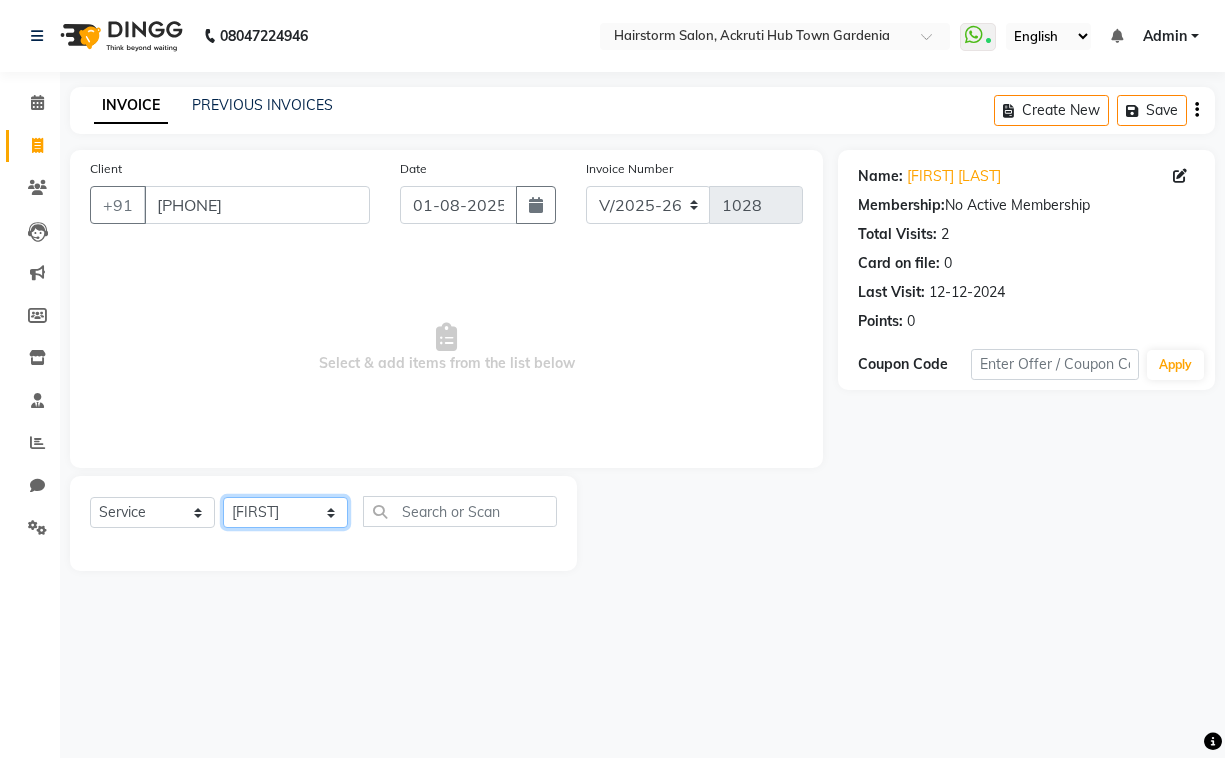 click on "Select Stylist [FIRST] [LAST] [FIRST] [FIRST] [FIRST] [FIRST] [FIRST]  [FIRST] [LAST]" 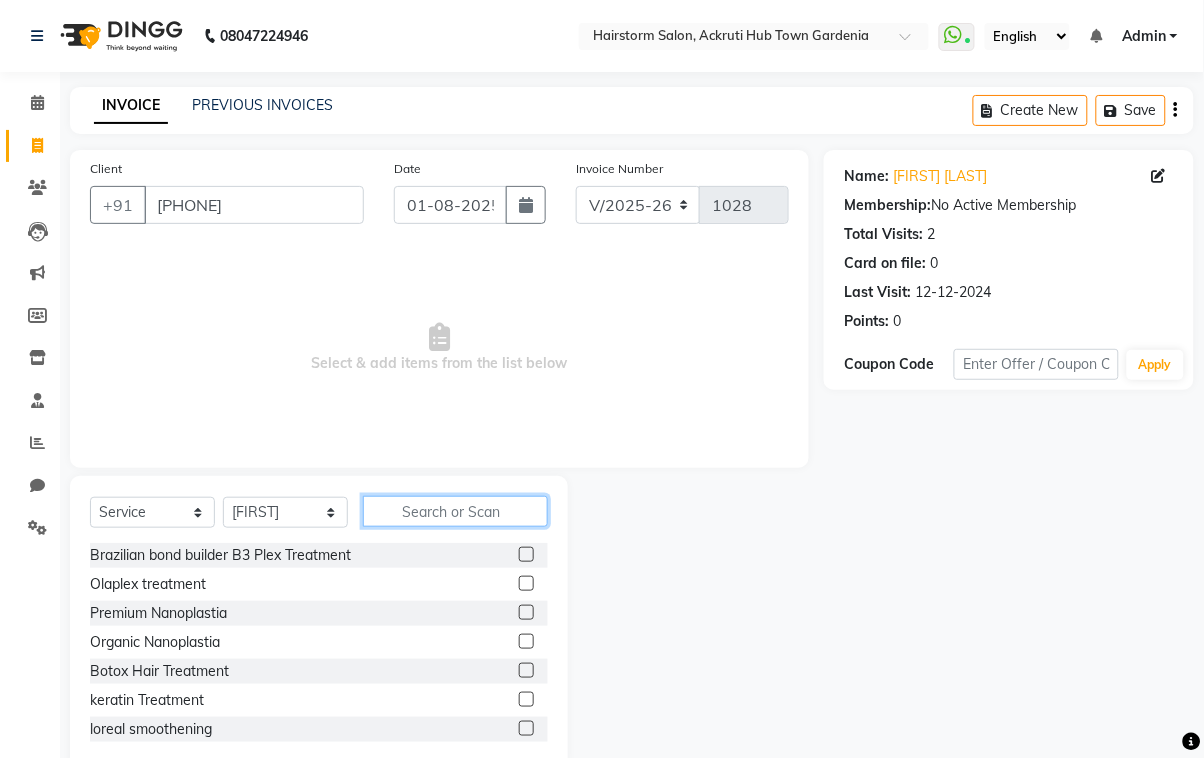 click 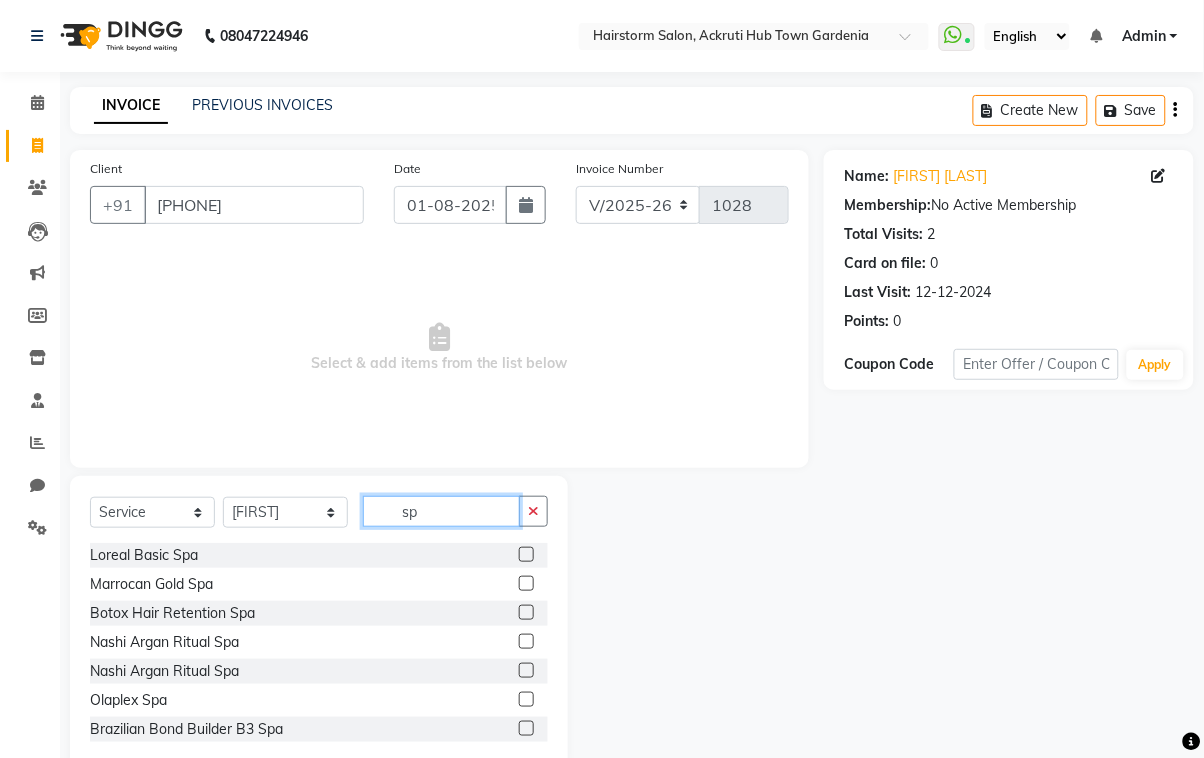 scroll, scrollTop: 119, scrollLeft: 0, axis: vertical 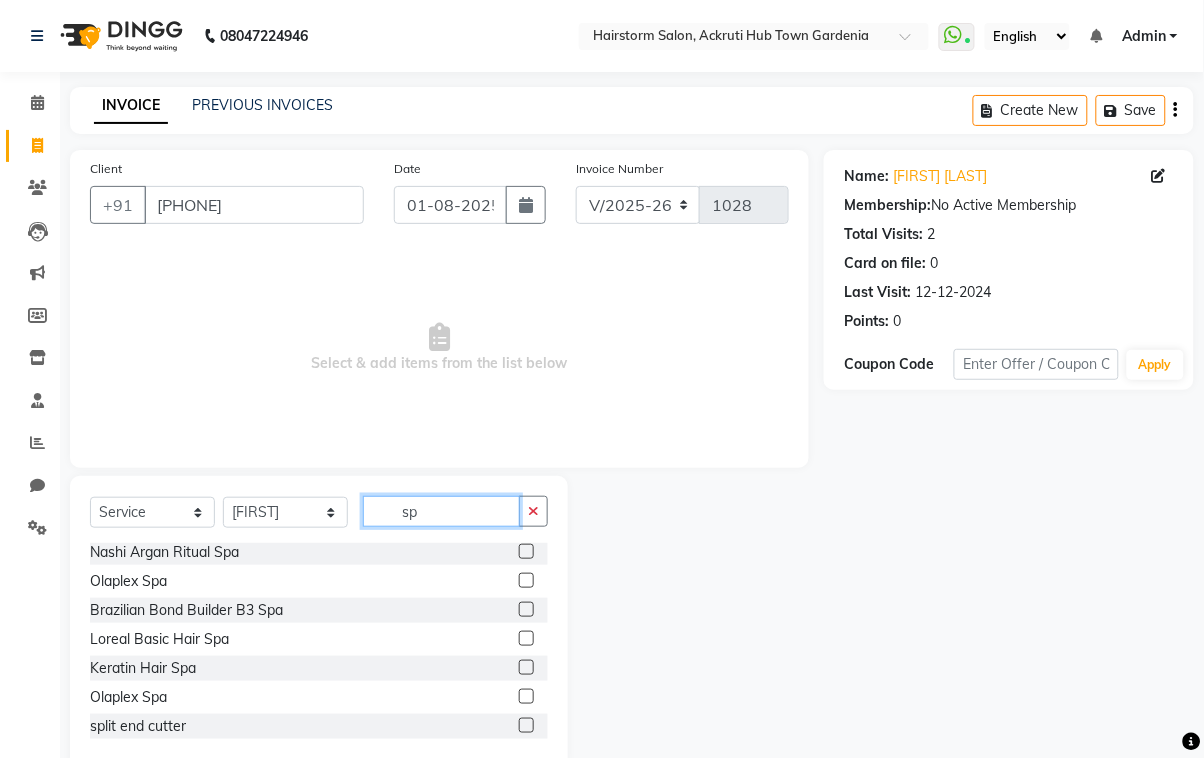 type on "sp" 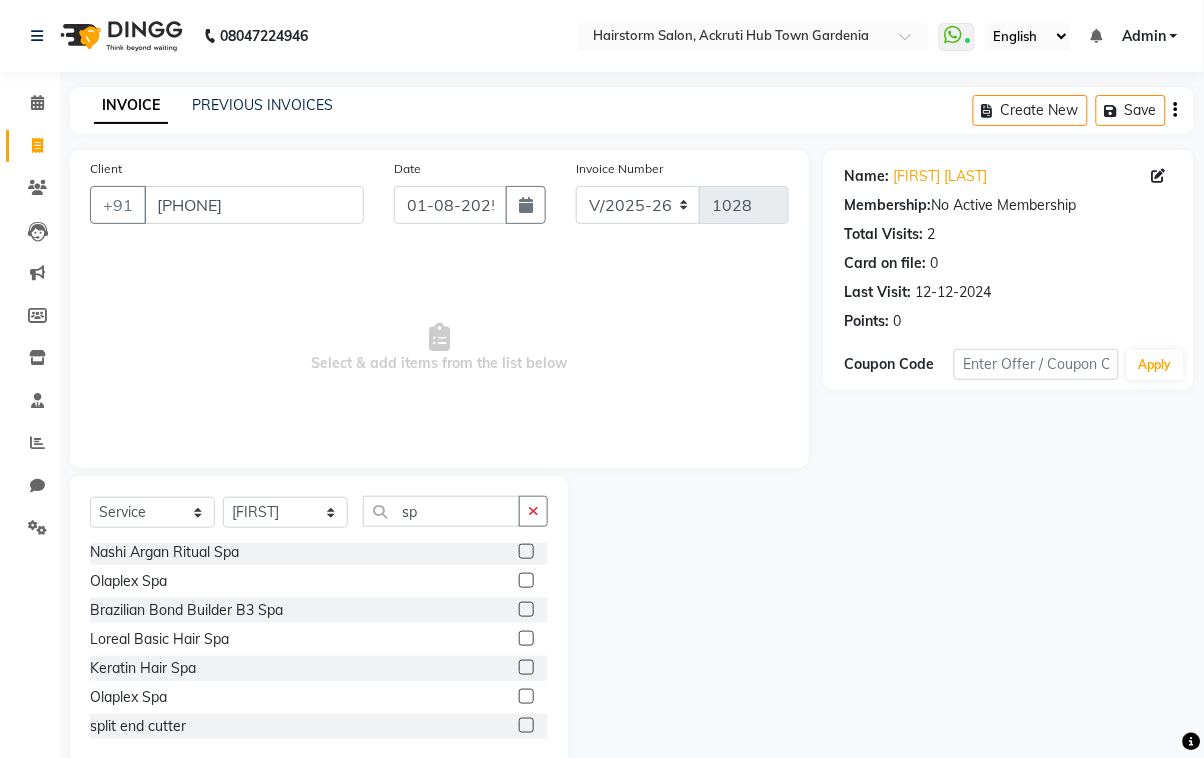 click 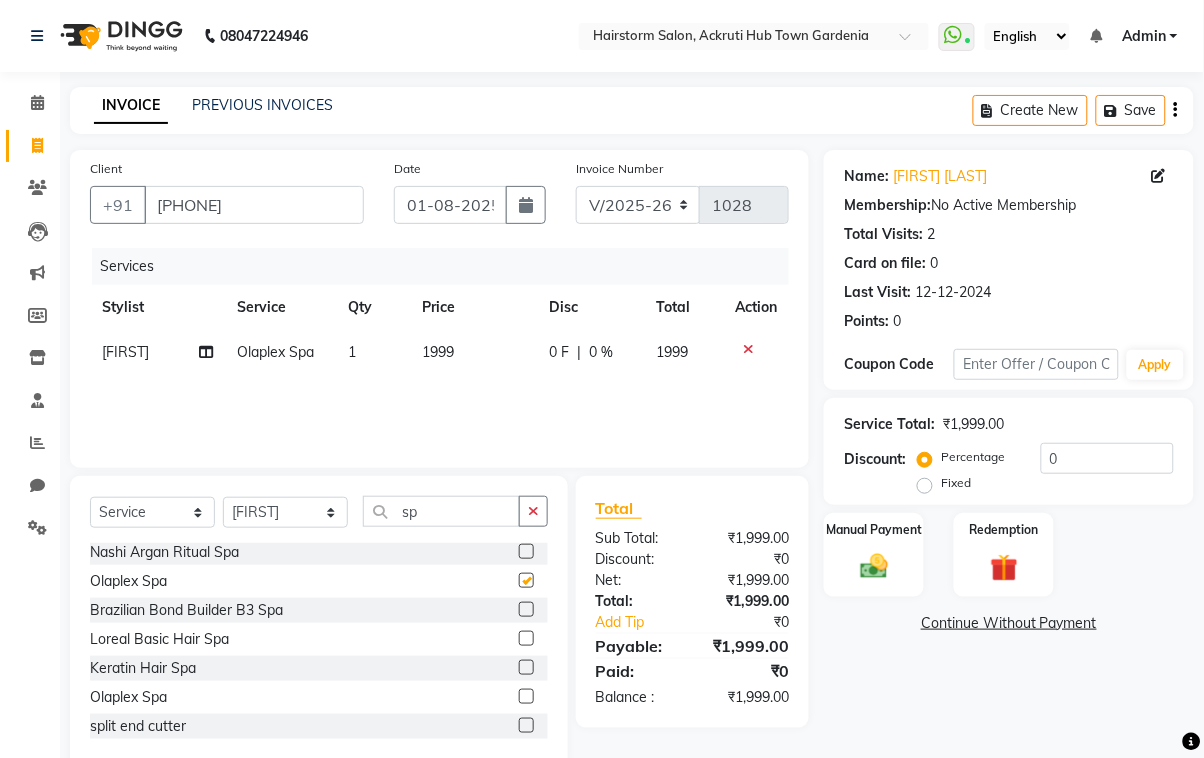 checkbox on "false" 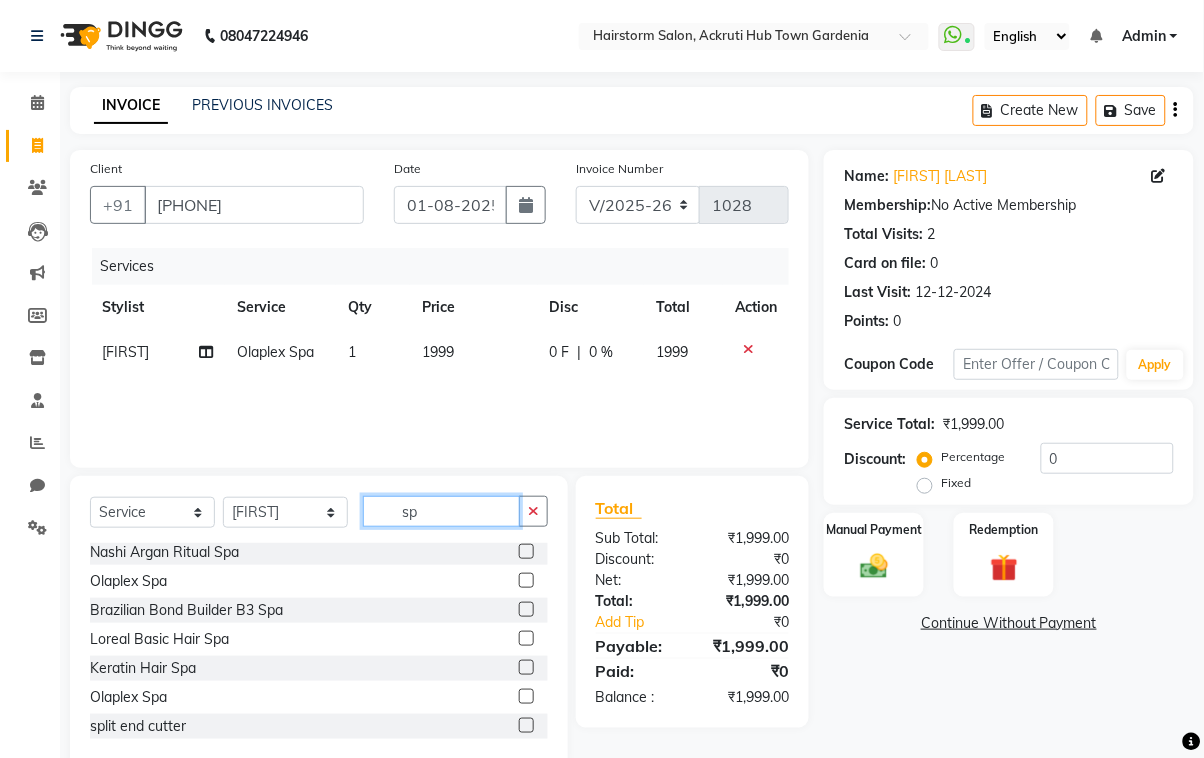 click on "sp" 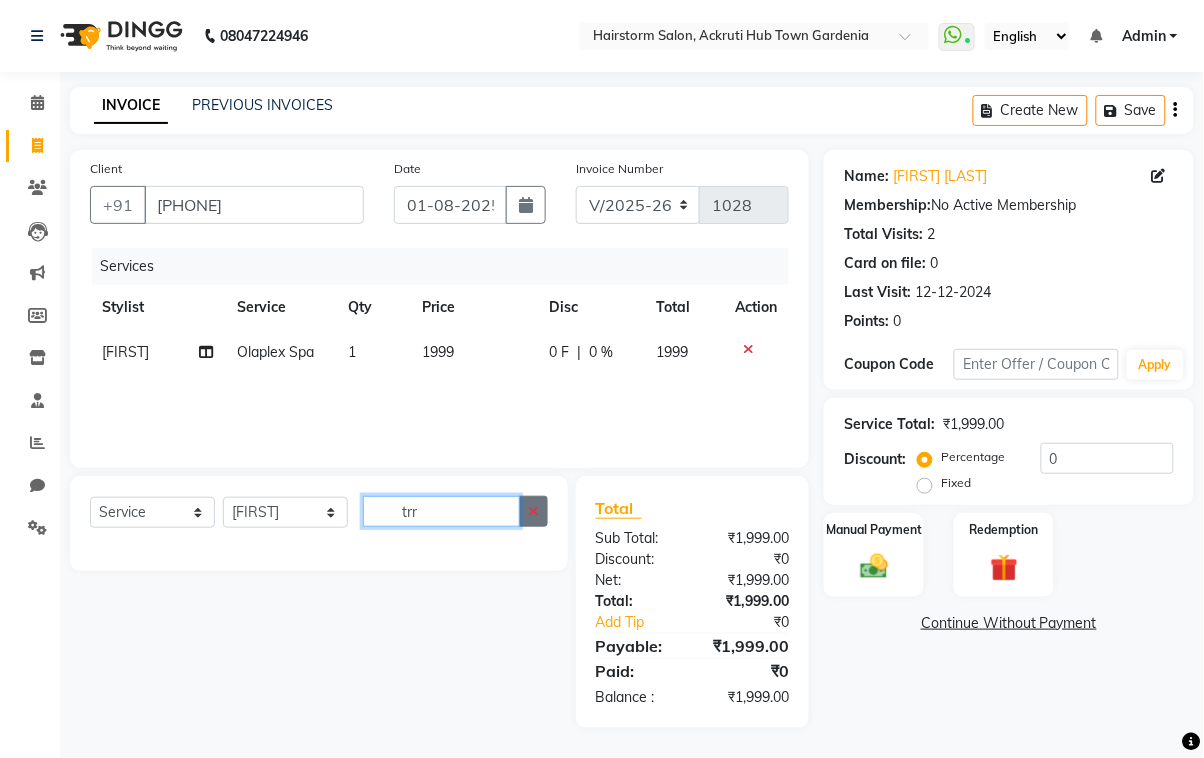 scroll, scrollTop: 0, scrollLeft: 0, axis: both 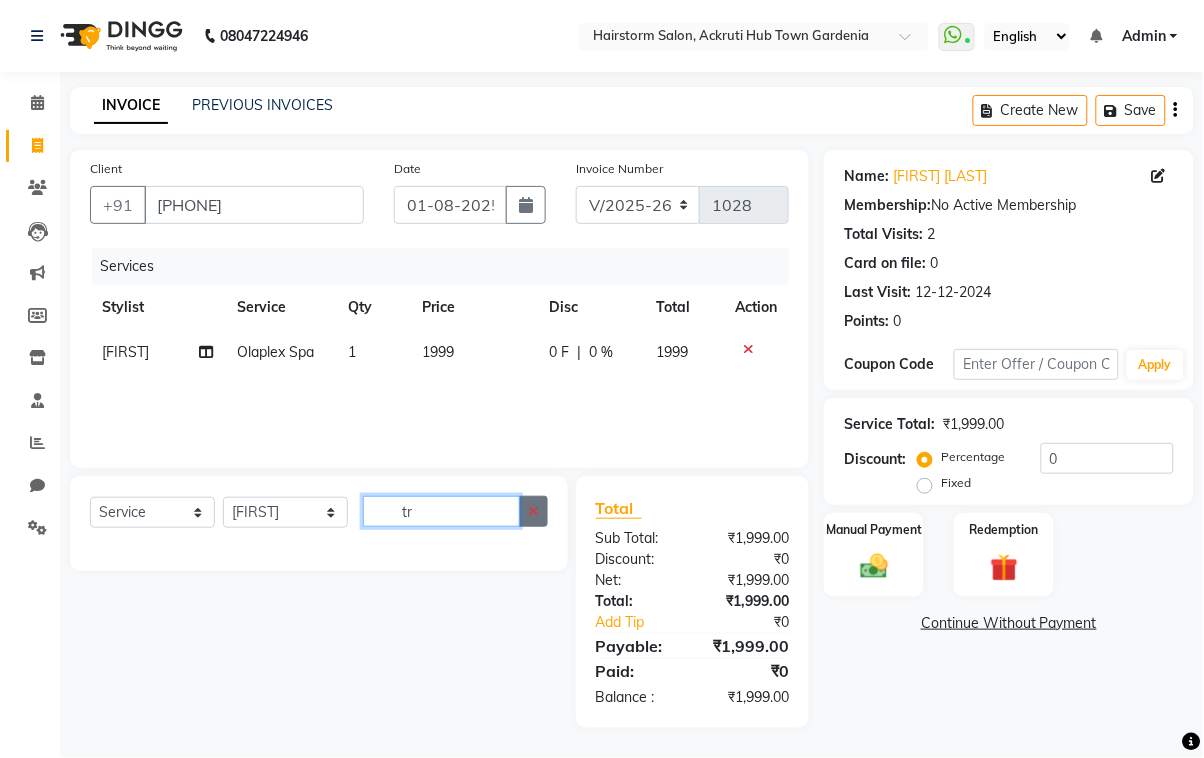 type on "t" 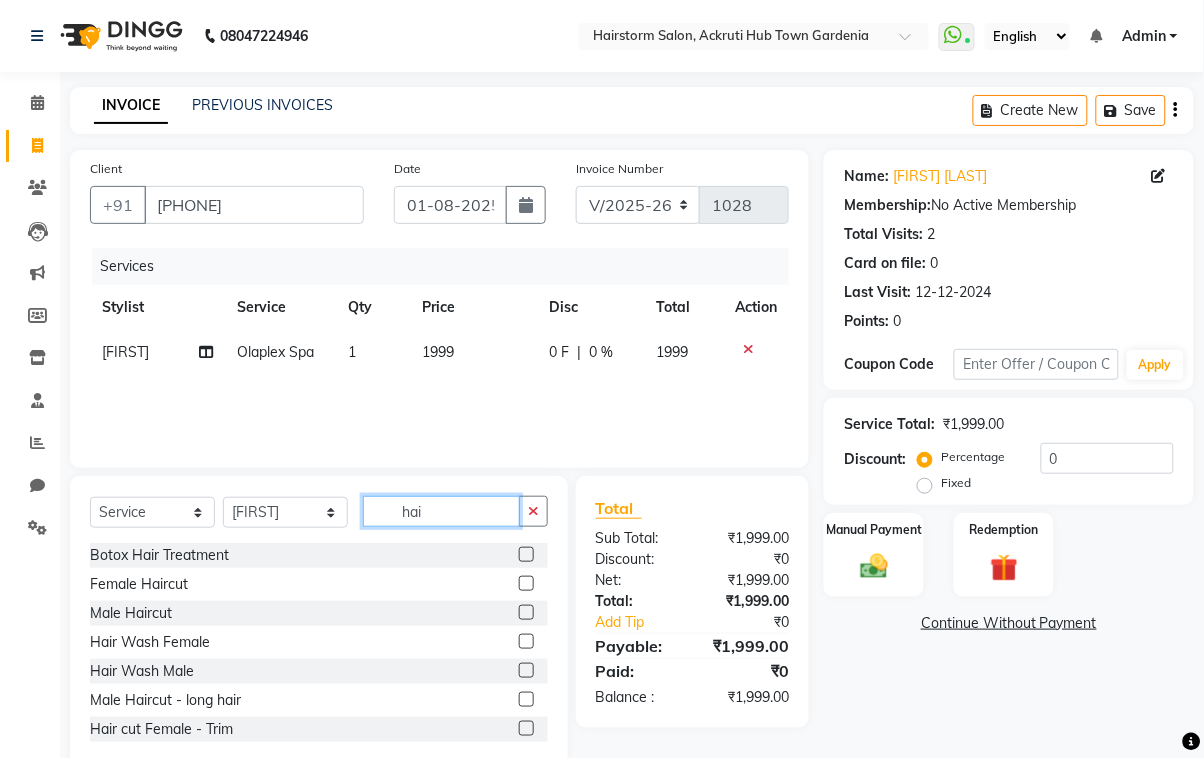 type on "hai" 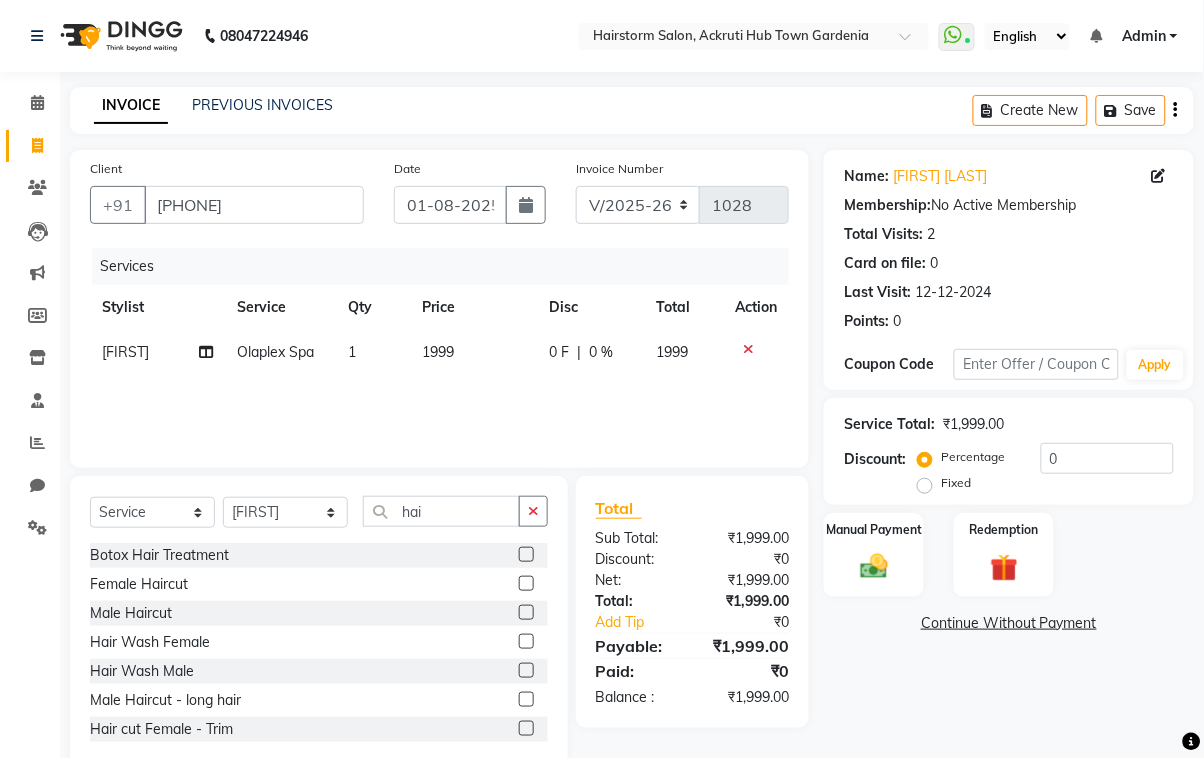click 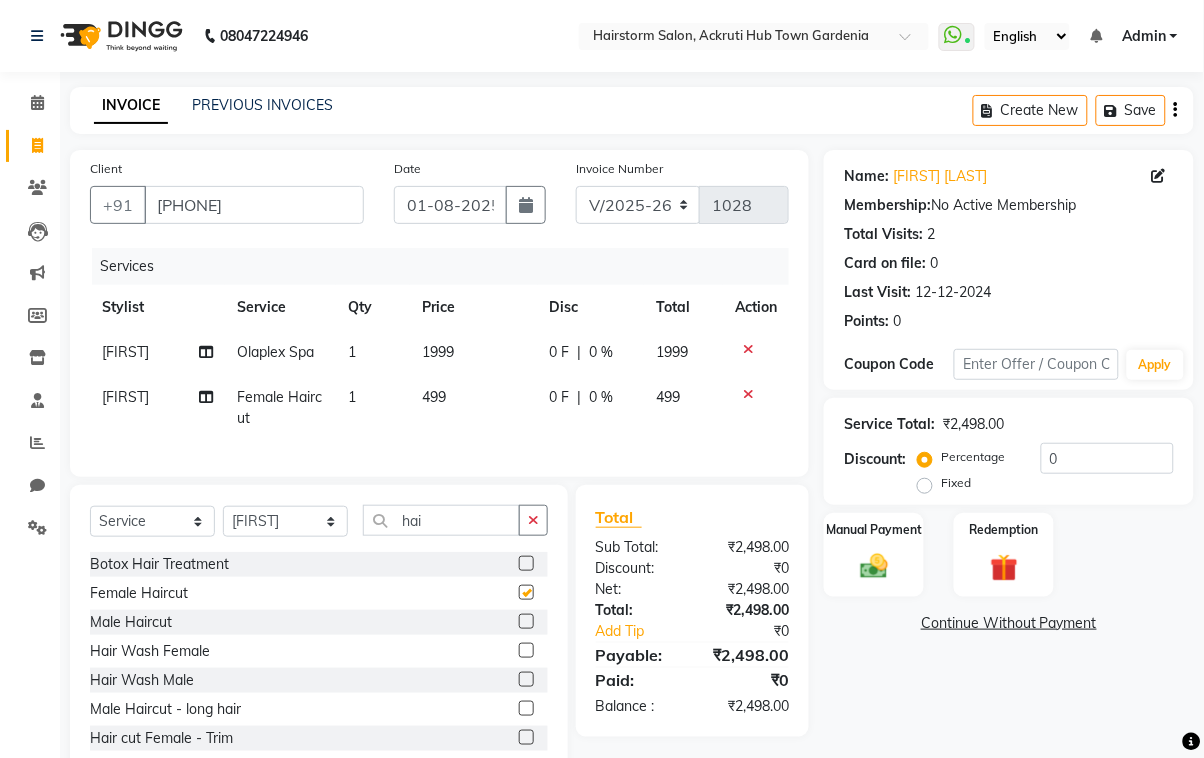 checkbox on "false" 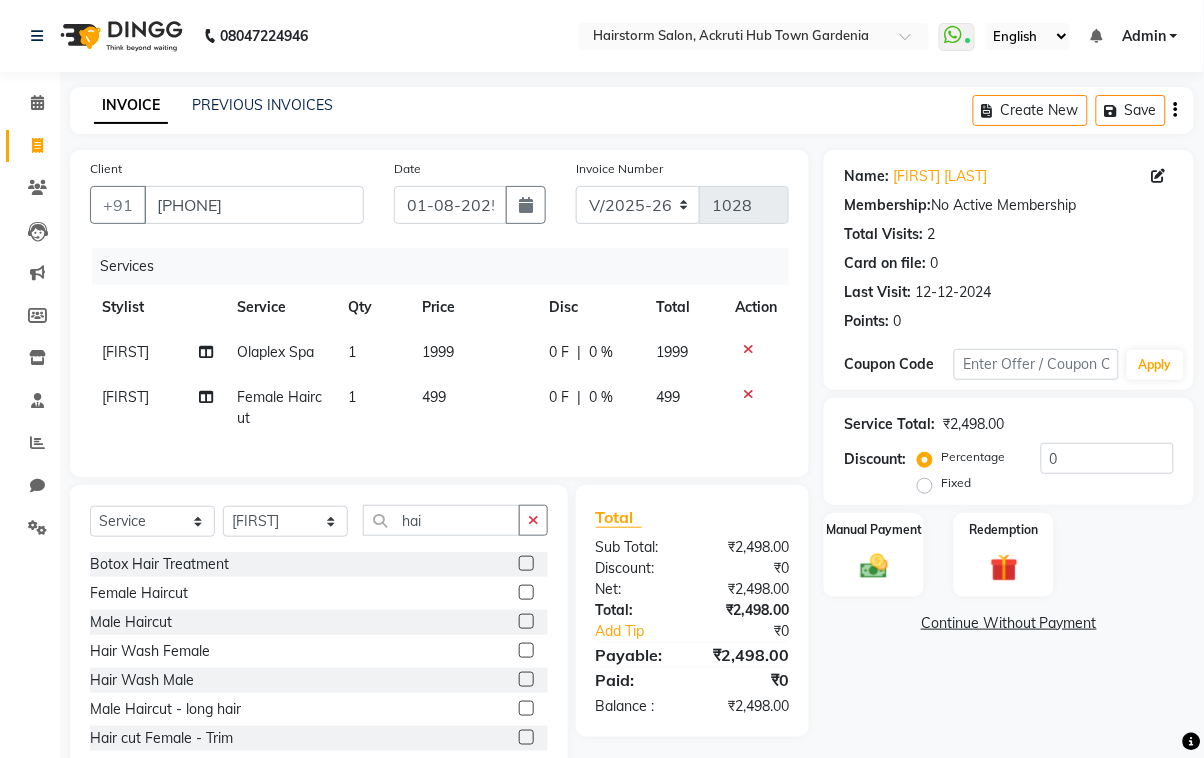 click on "499" 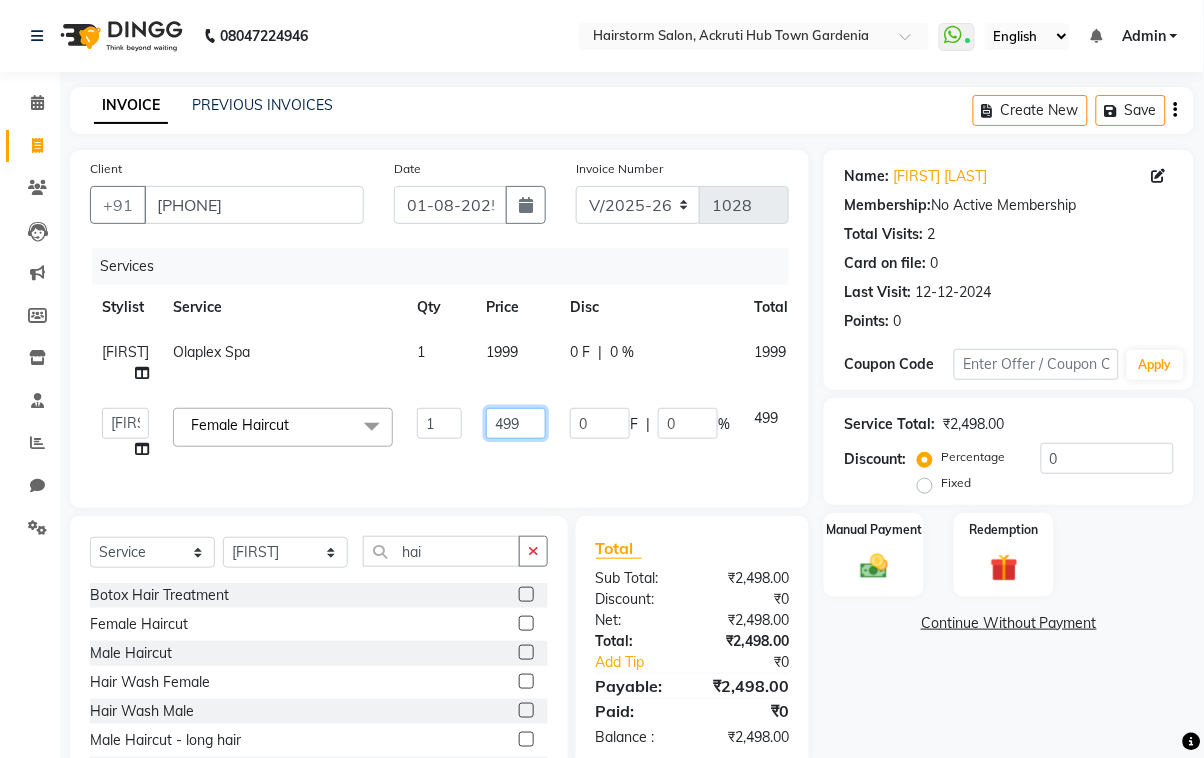 click on "499" 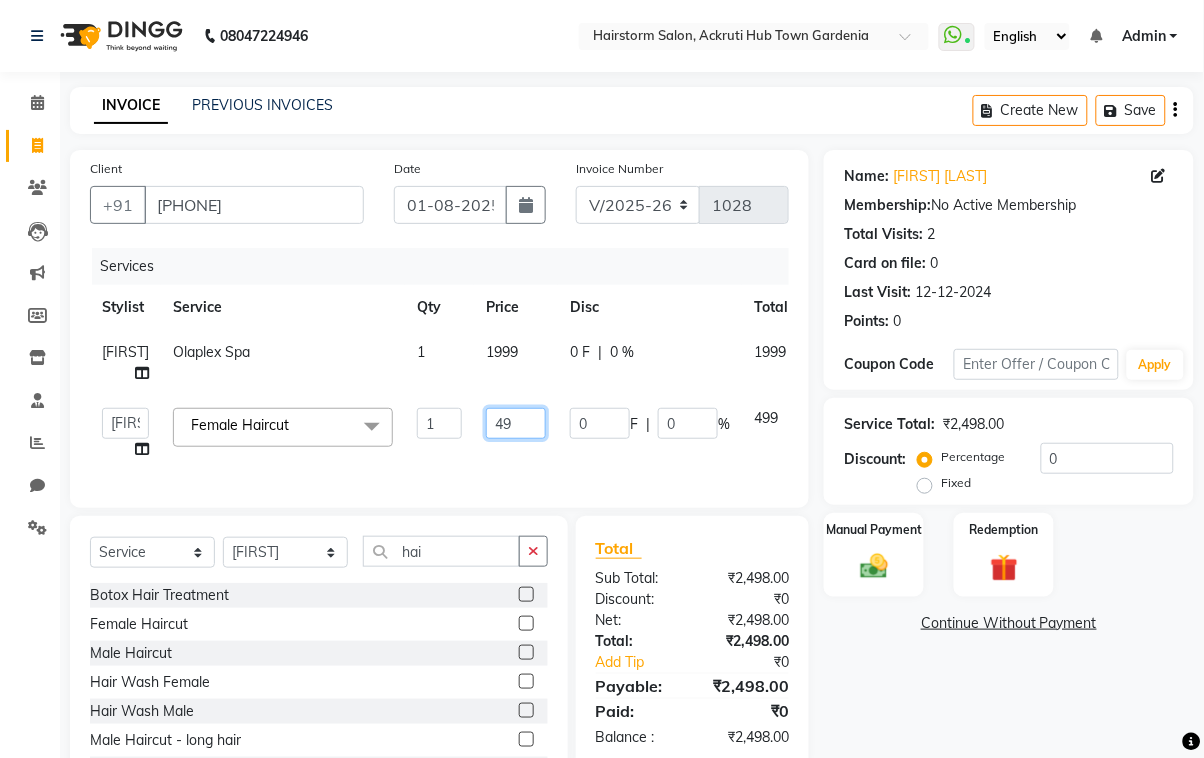 type on "4" 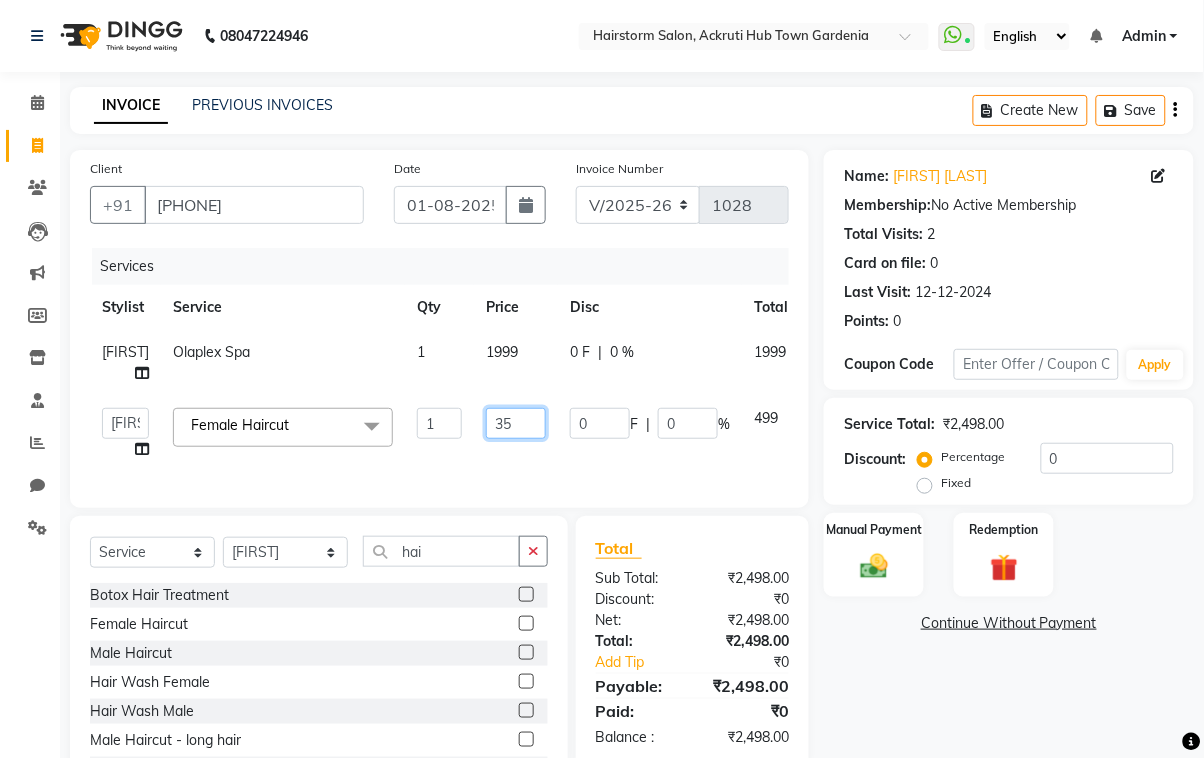 type on "350" 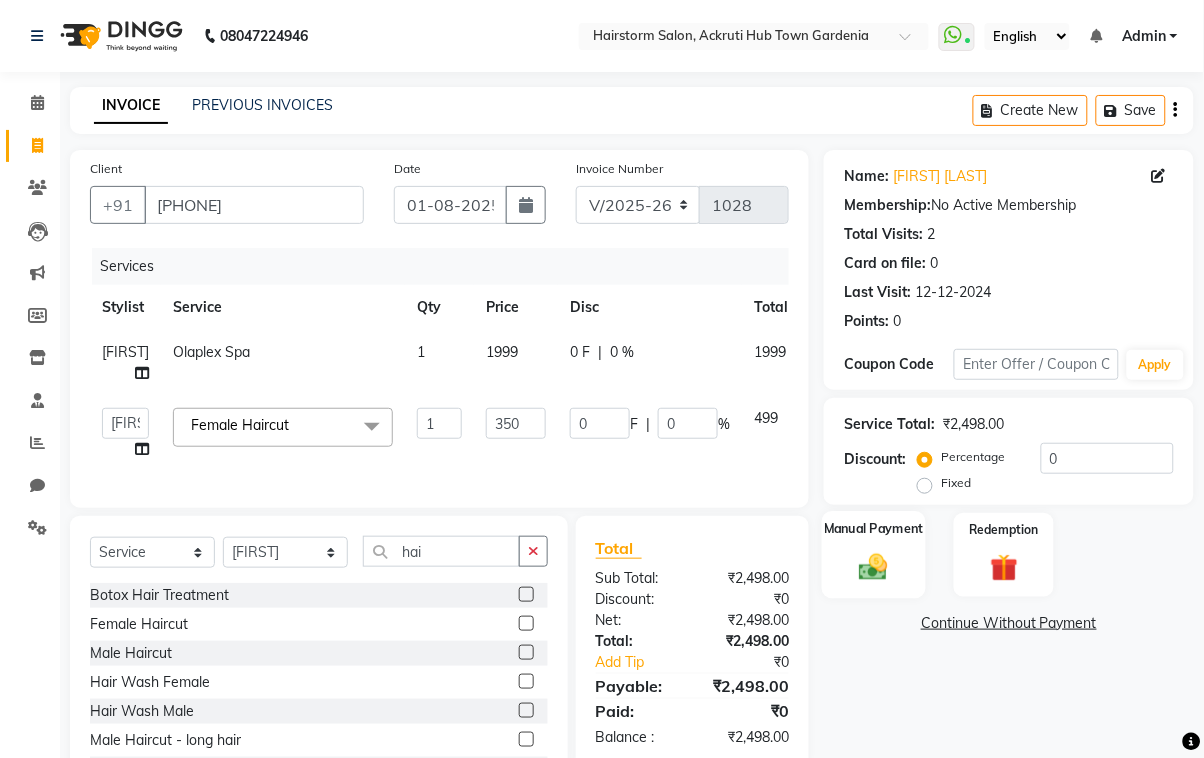 click 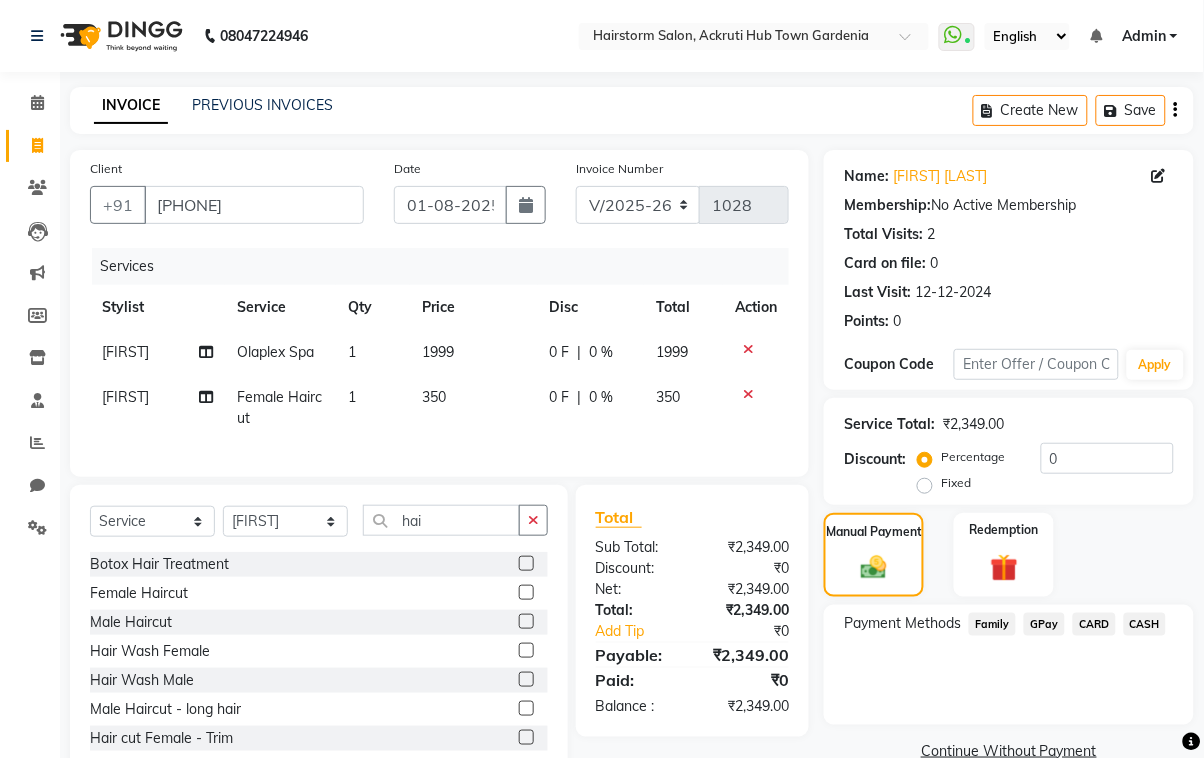 click on "CASH" 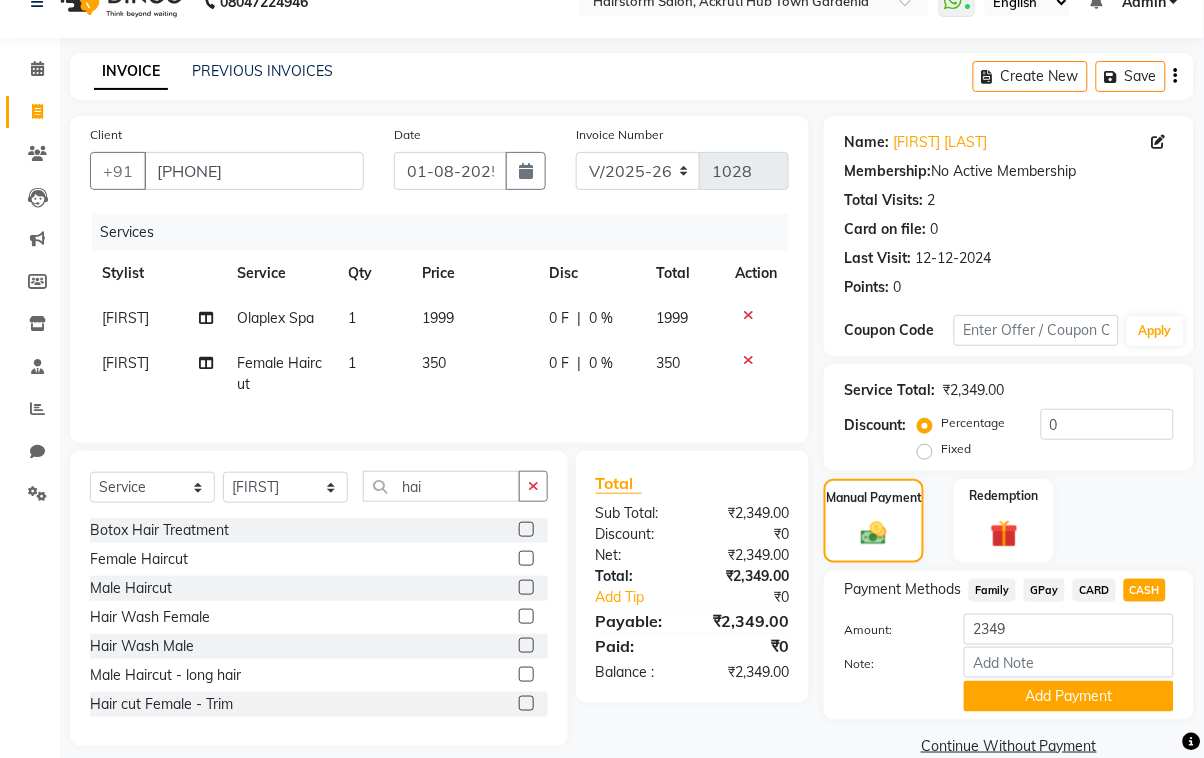 scroll, scrollTop: 72, scrollLeft: 0, axis: vertical 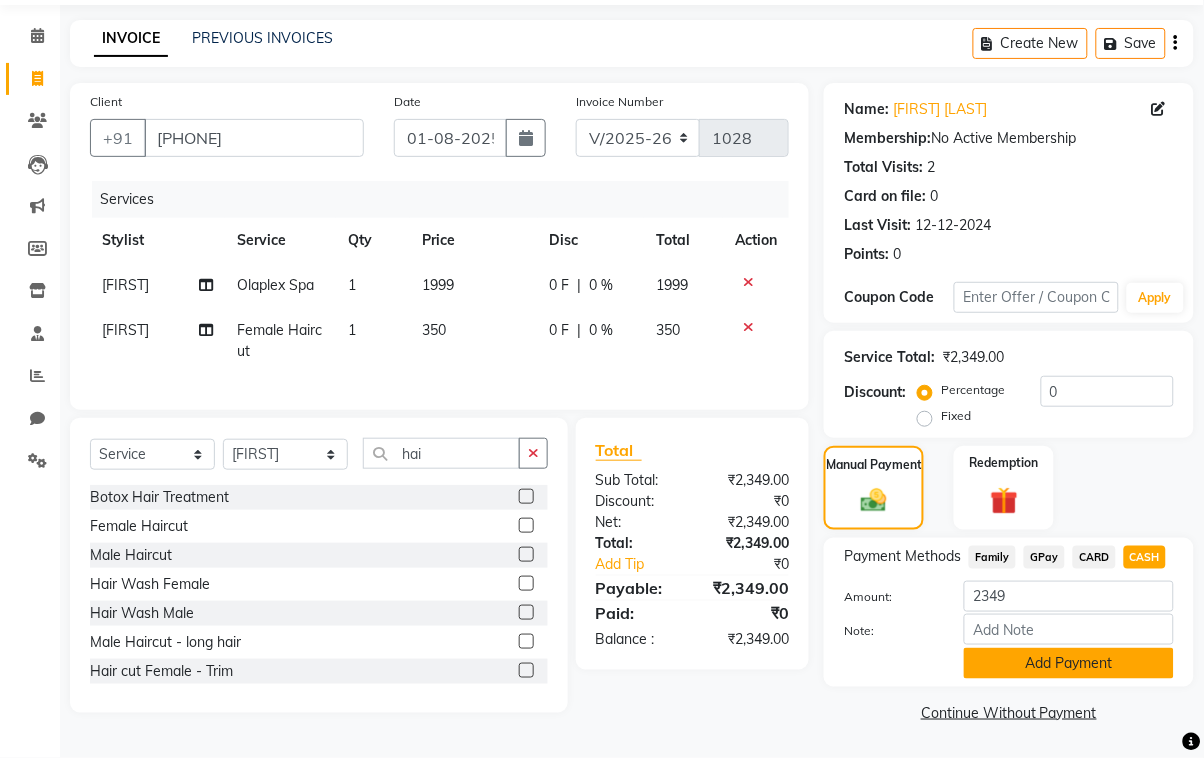 click on "Add Payment" 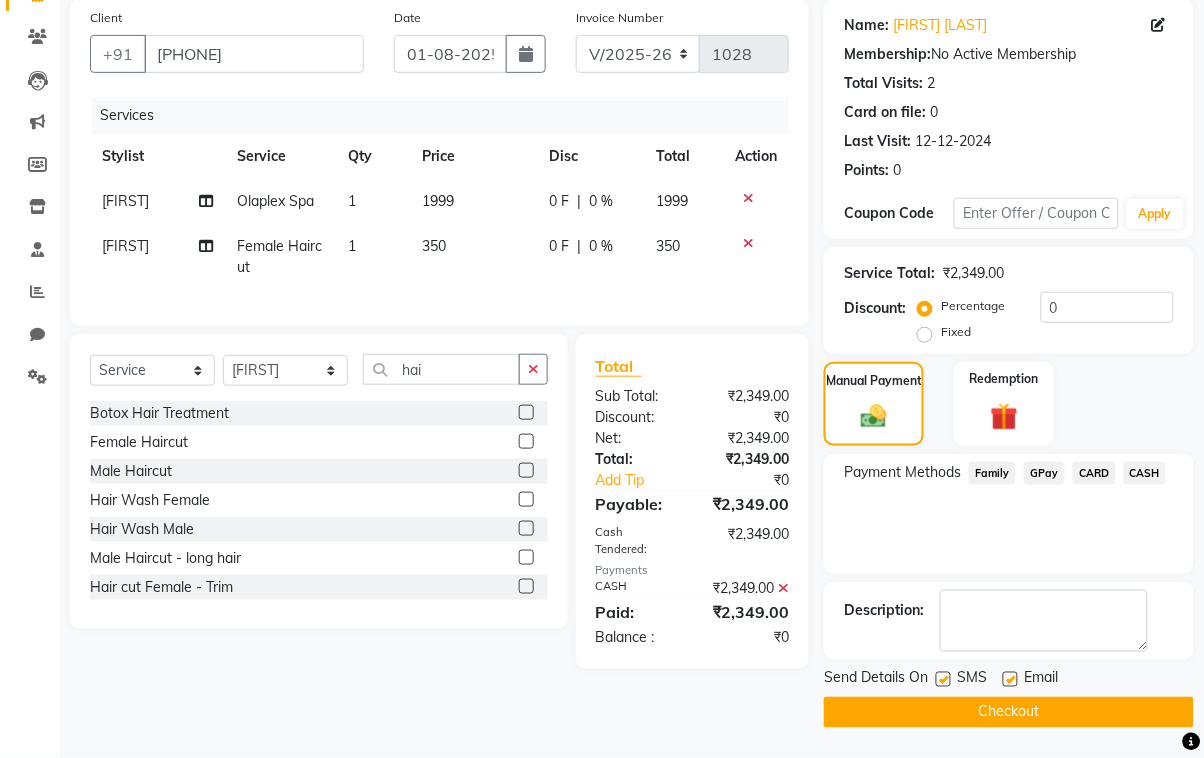 scroll, scrollTop: 152, scrollLeft: 0, axis: vertical 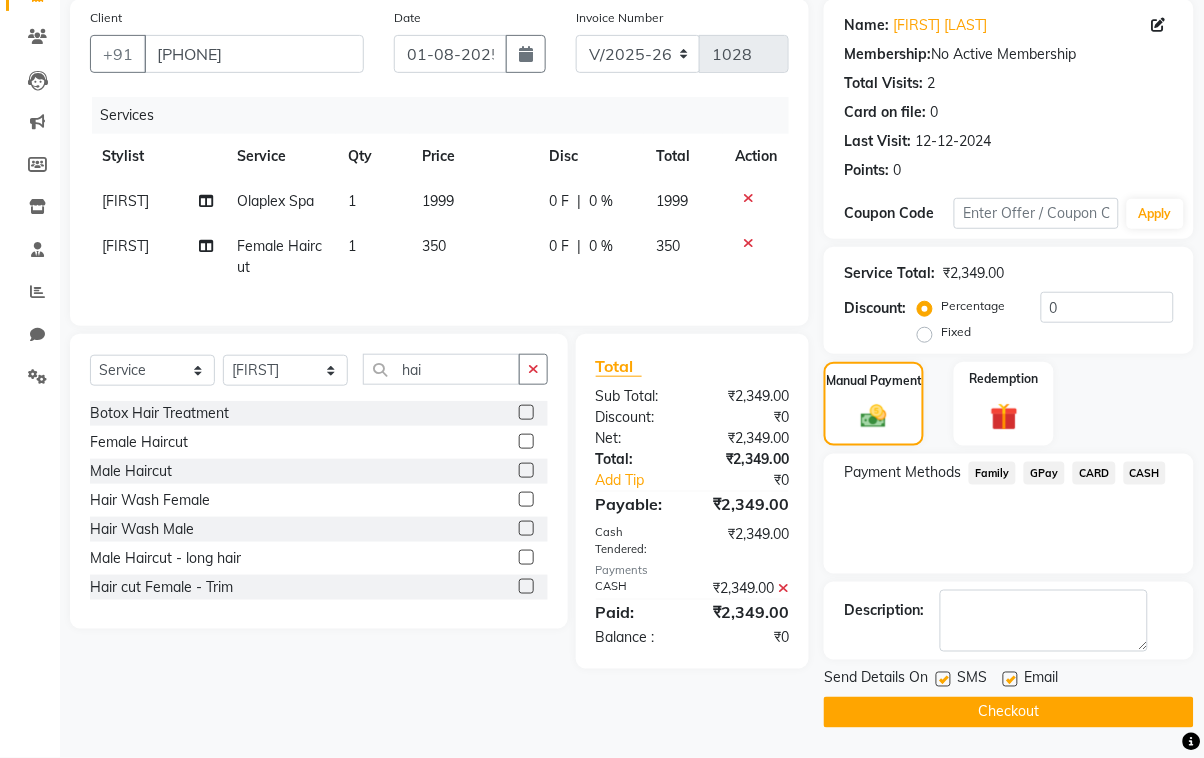 click on "Checkout" 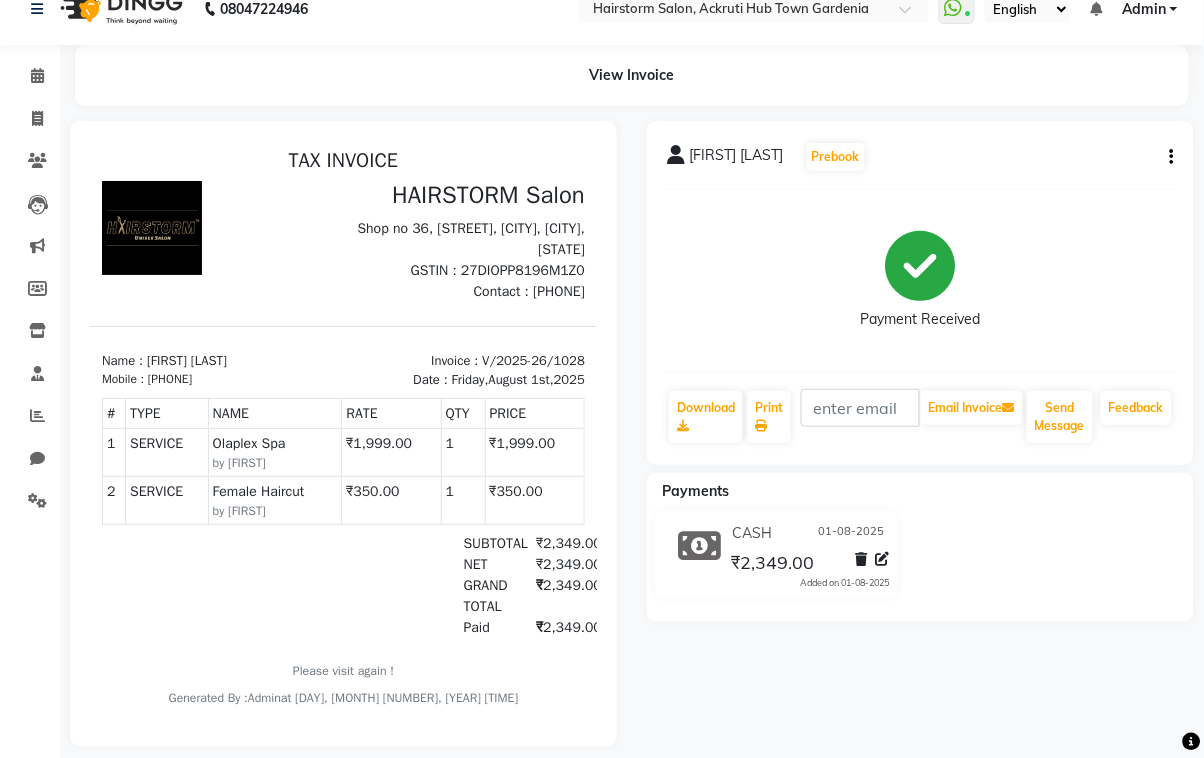 scroll, scrollTop: 0, scrollLeft: 0, axis: both 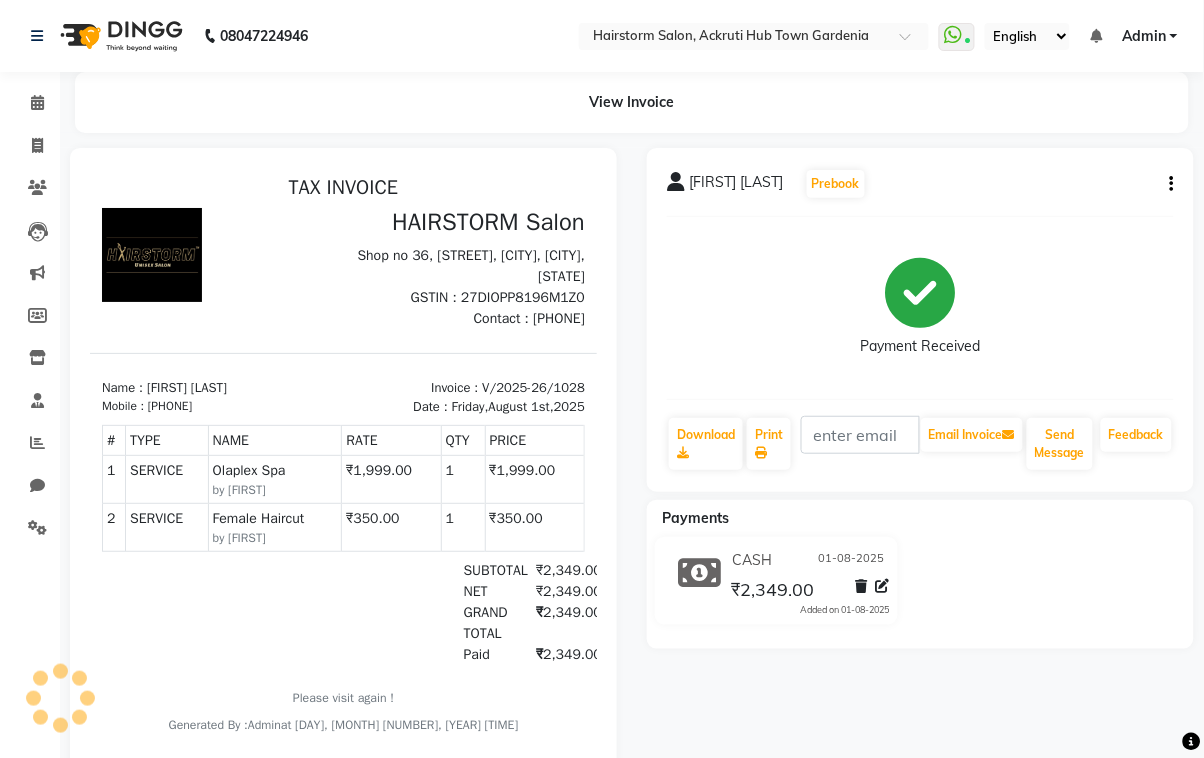 click on "TAX INVOICE
HAIRSTORM Salon
Shop no 36, [STREET], [CITY], [CITY], [STATE]
GSTIN : 27DIOPP8196M1Z0
Mobile : [PHONE]" at bounding box center [342, 454] 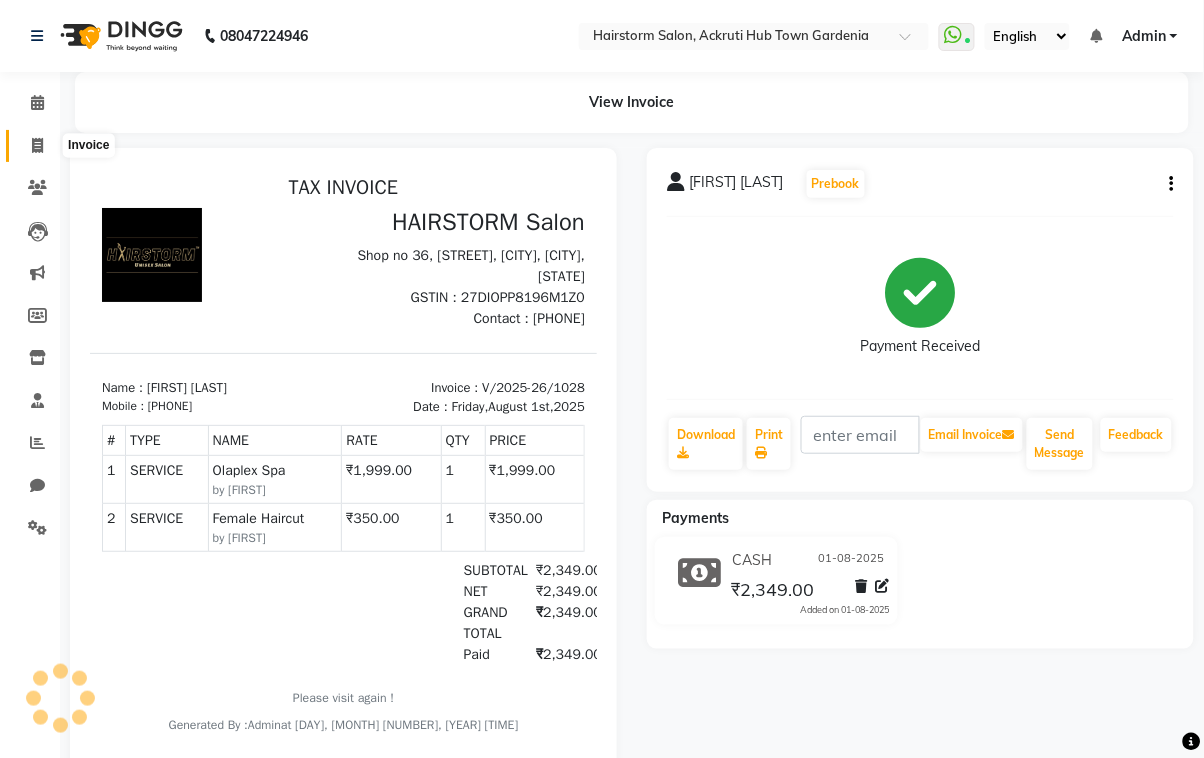 click 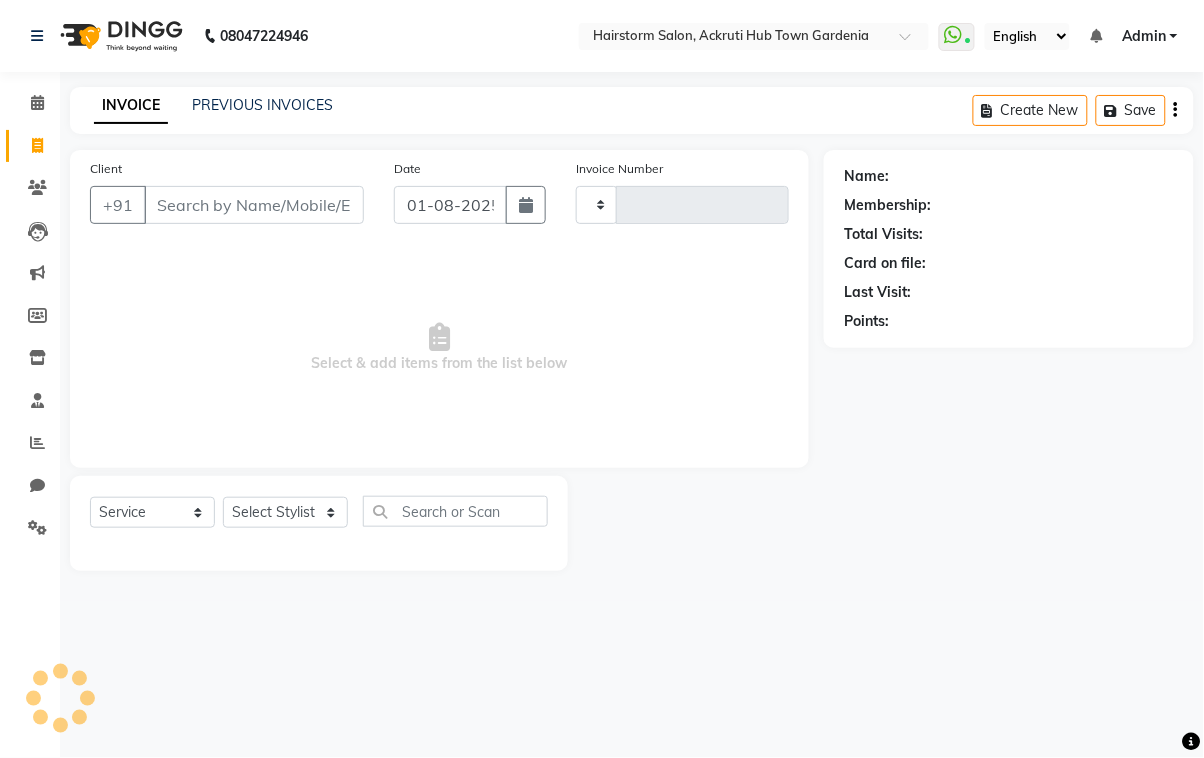 type on "1029" 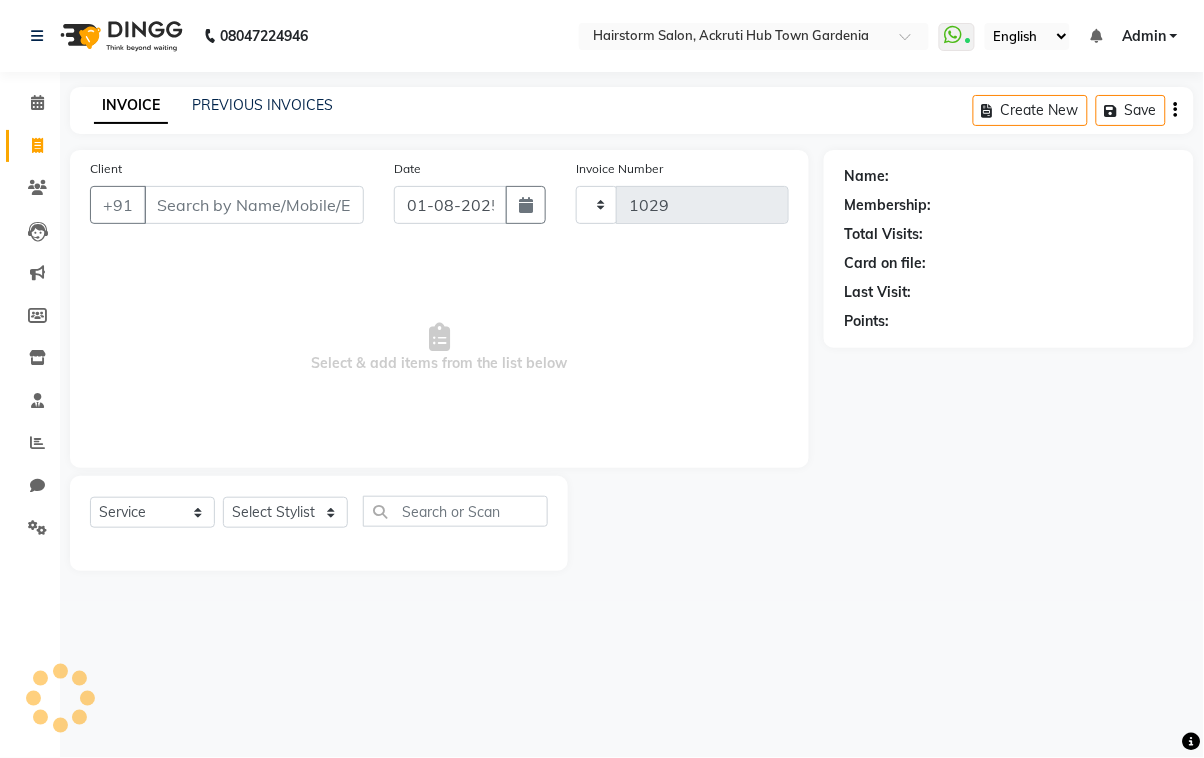 select on "279" 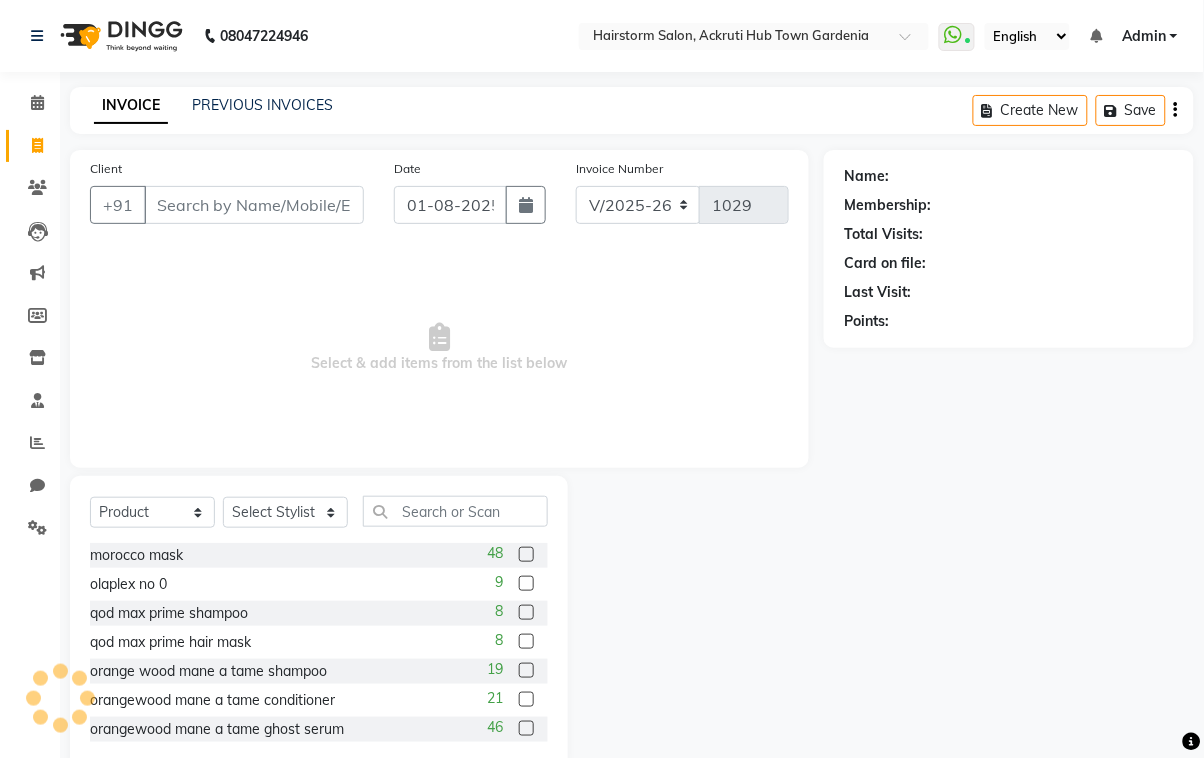 click on "Client" at bounding box center [254, 205] 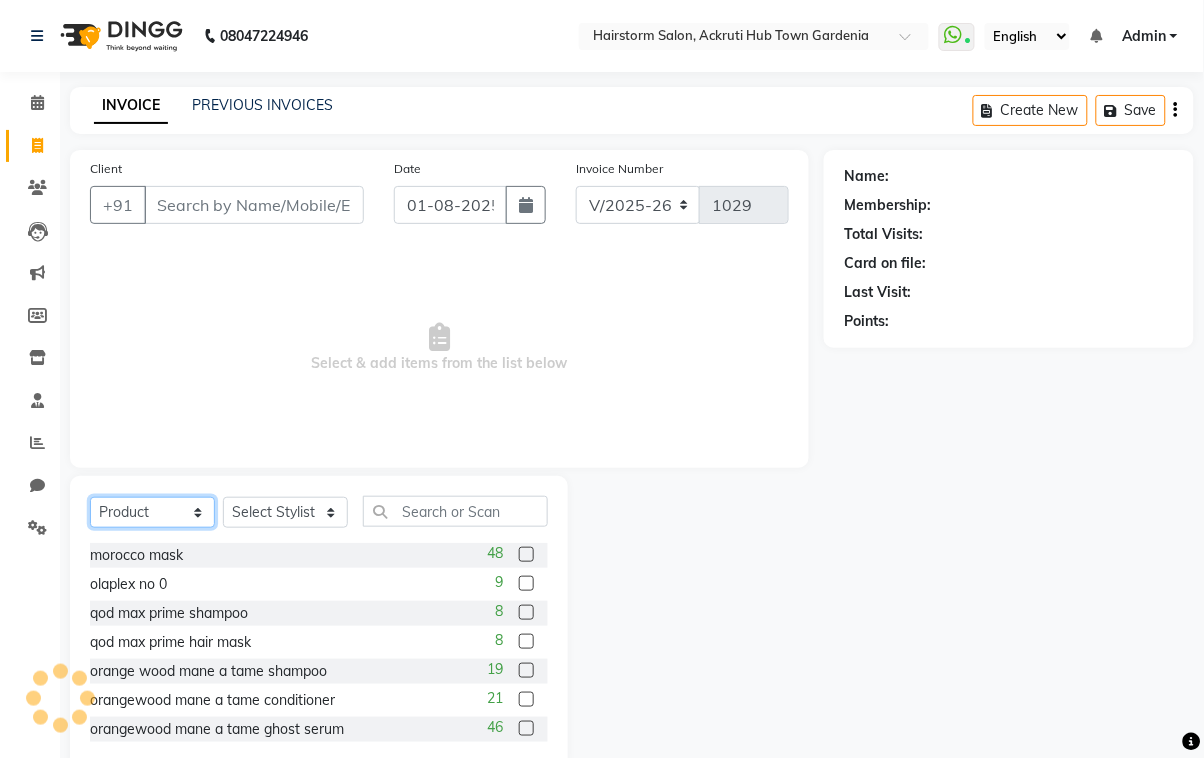 click on "Select  Service  Product  Membership  Package Voucher Prepaid Gift Card" 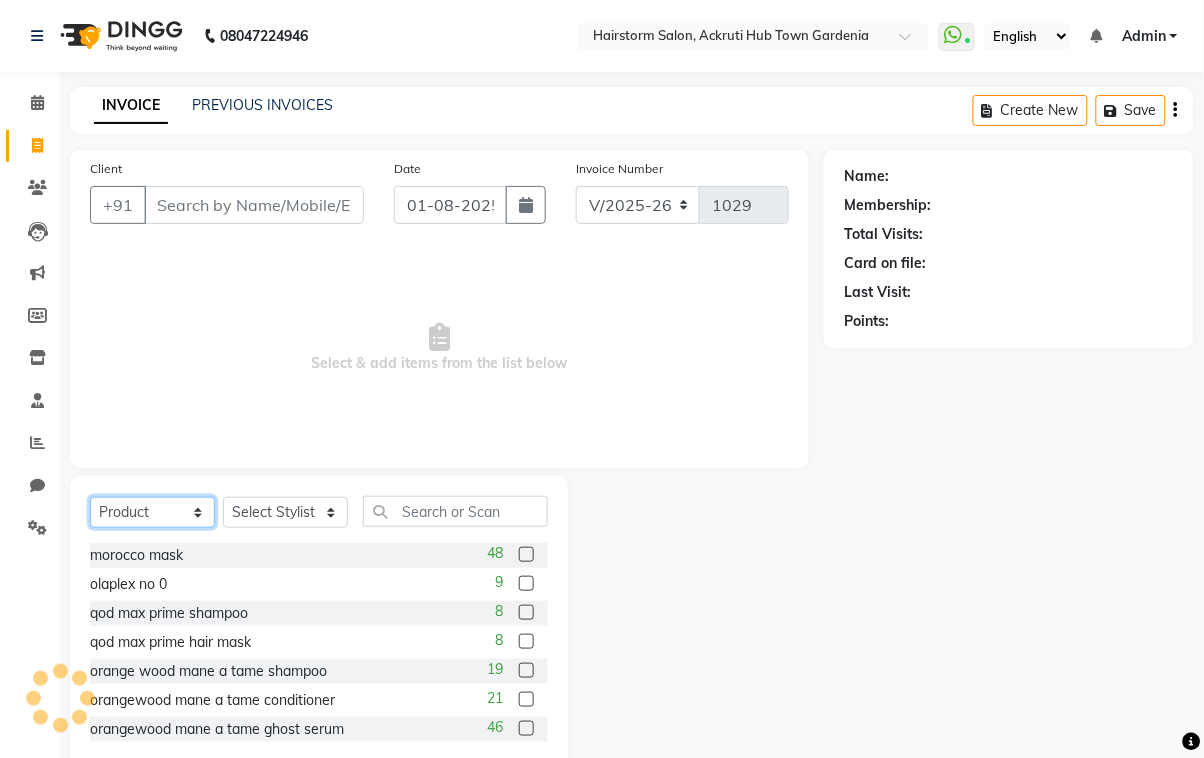 select on "service" 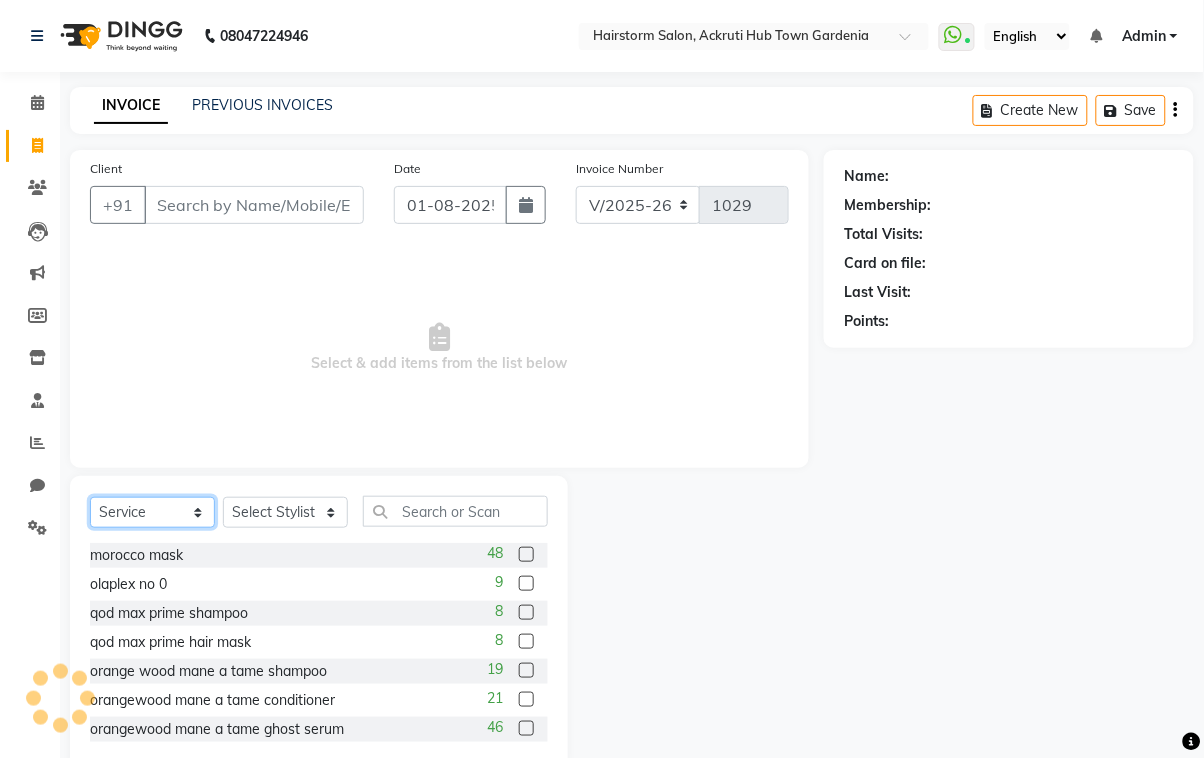 click on "Select  Service  Product  Membership  Package Voucher Prepaid Gift Card" 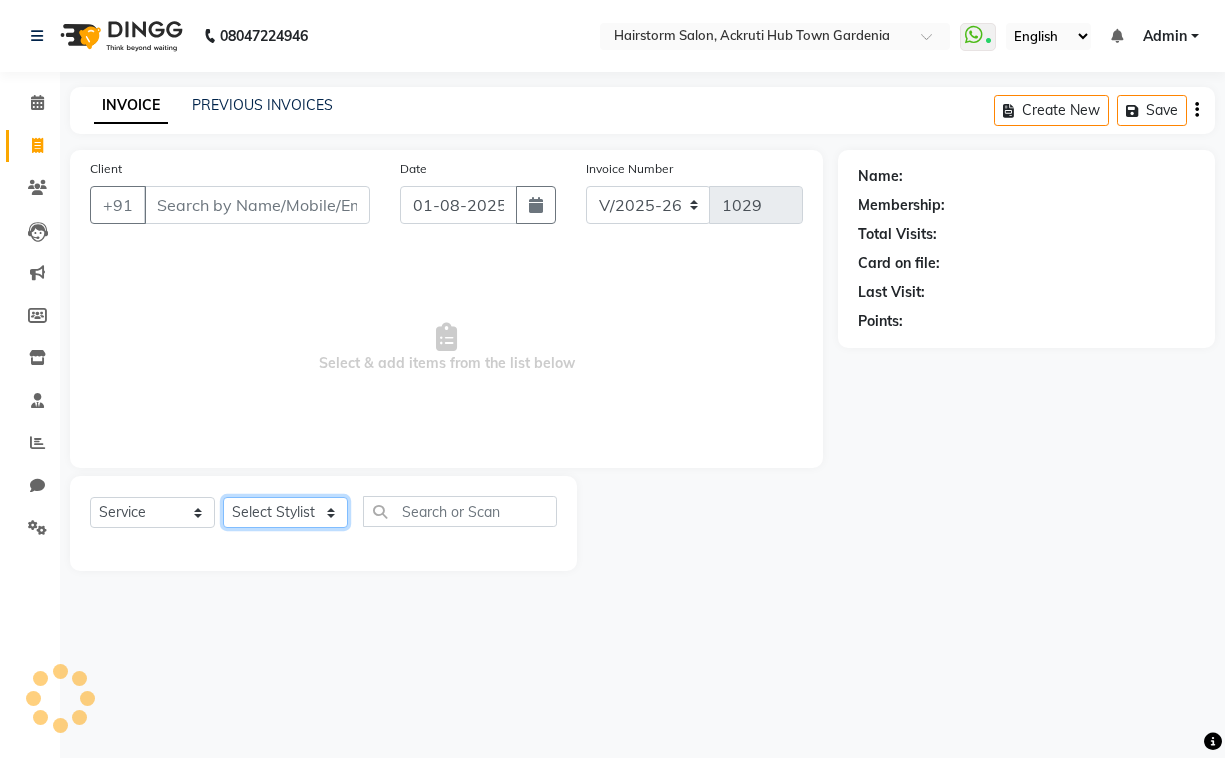 click on "Select Stylist [FIRST] [LAST] [FIRST] [FIRST] [FIRST] [FIRST] [FIRST]  [FIRST] [LAST]" 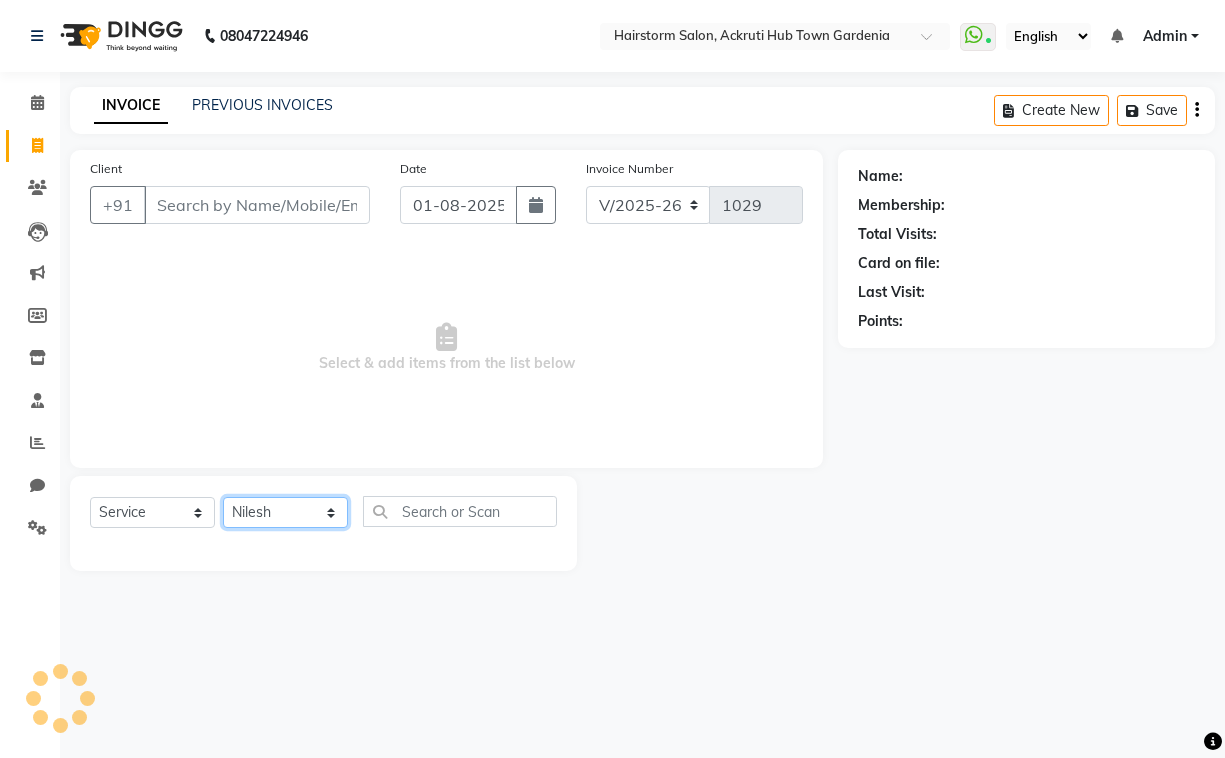click on "Select Stylist [FIRST] [LAST] [FIRST] [FIRST] [FIRST] [FIRST] [FIRST]  [FIRST] [LAST]" 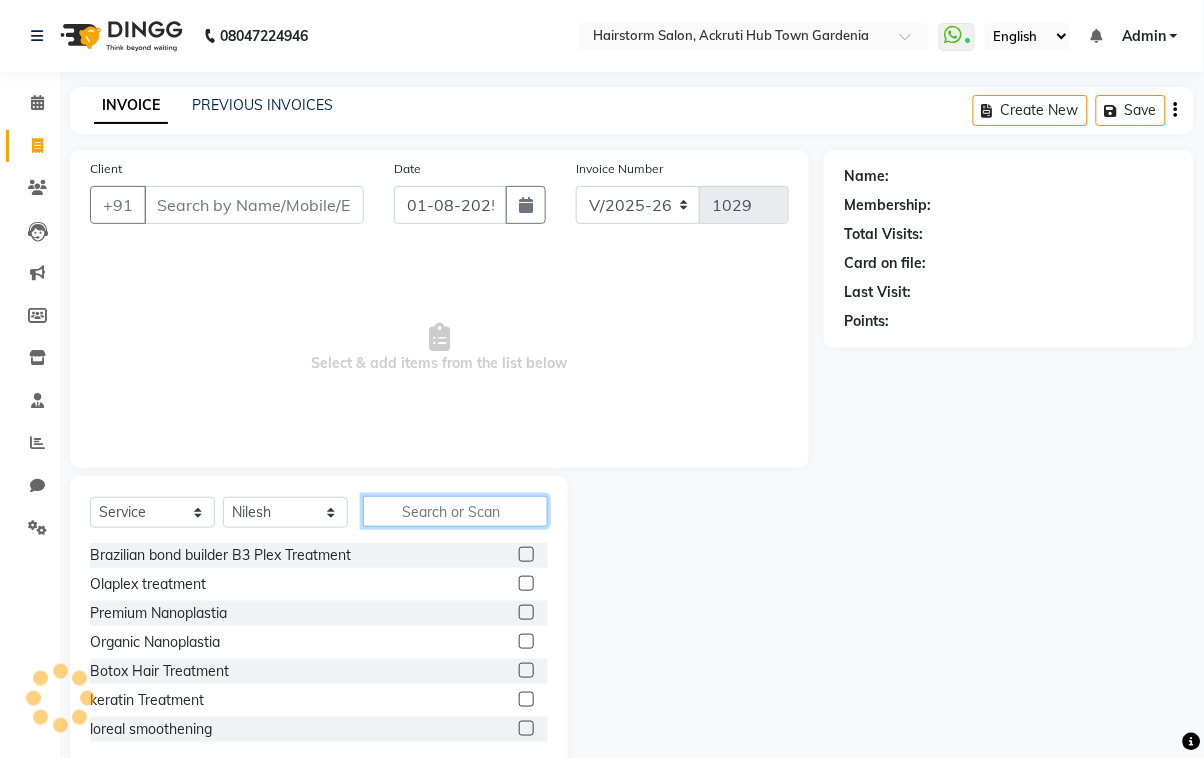 click 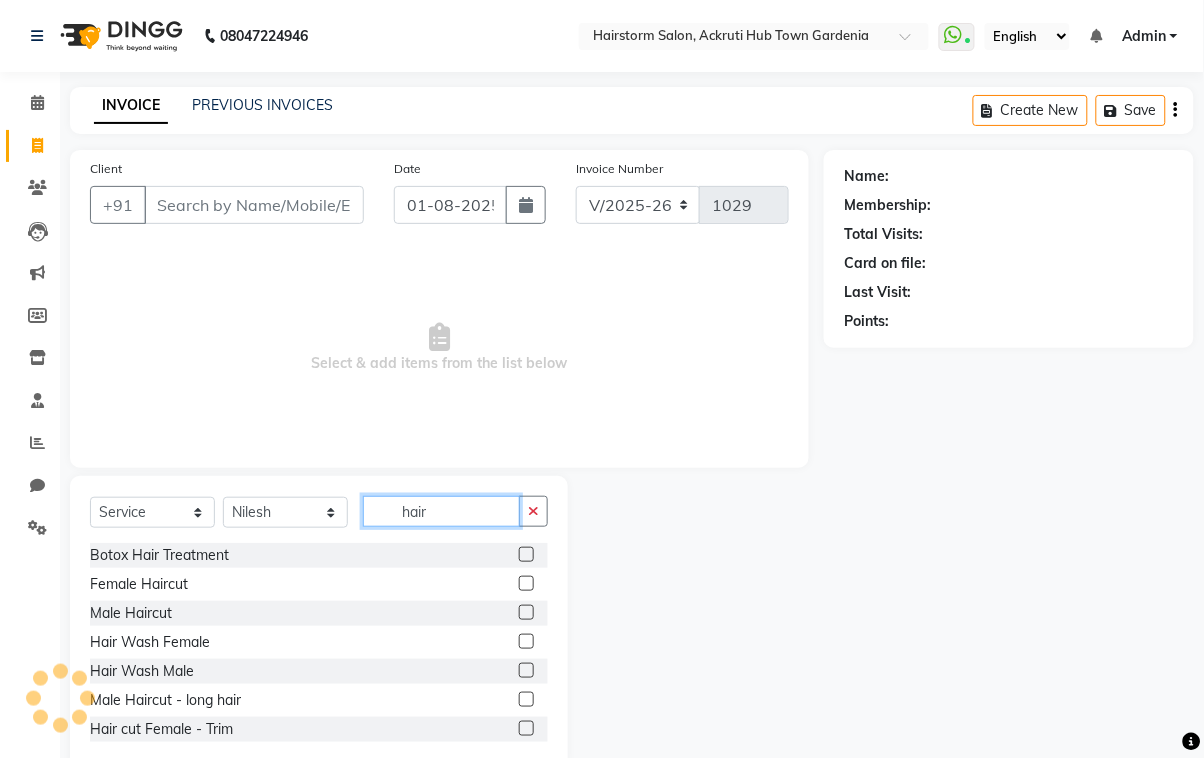 type on "hair" 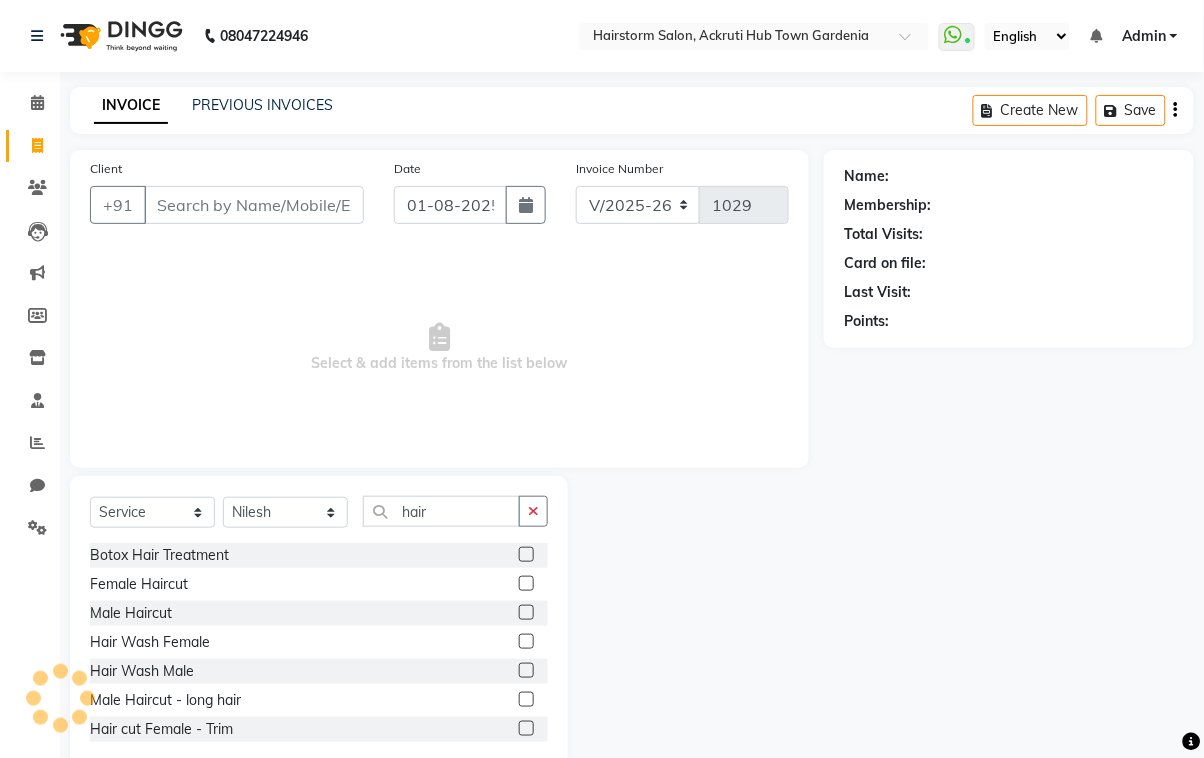 click 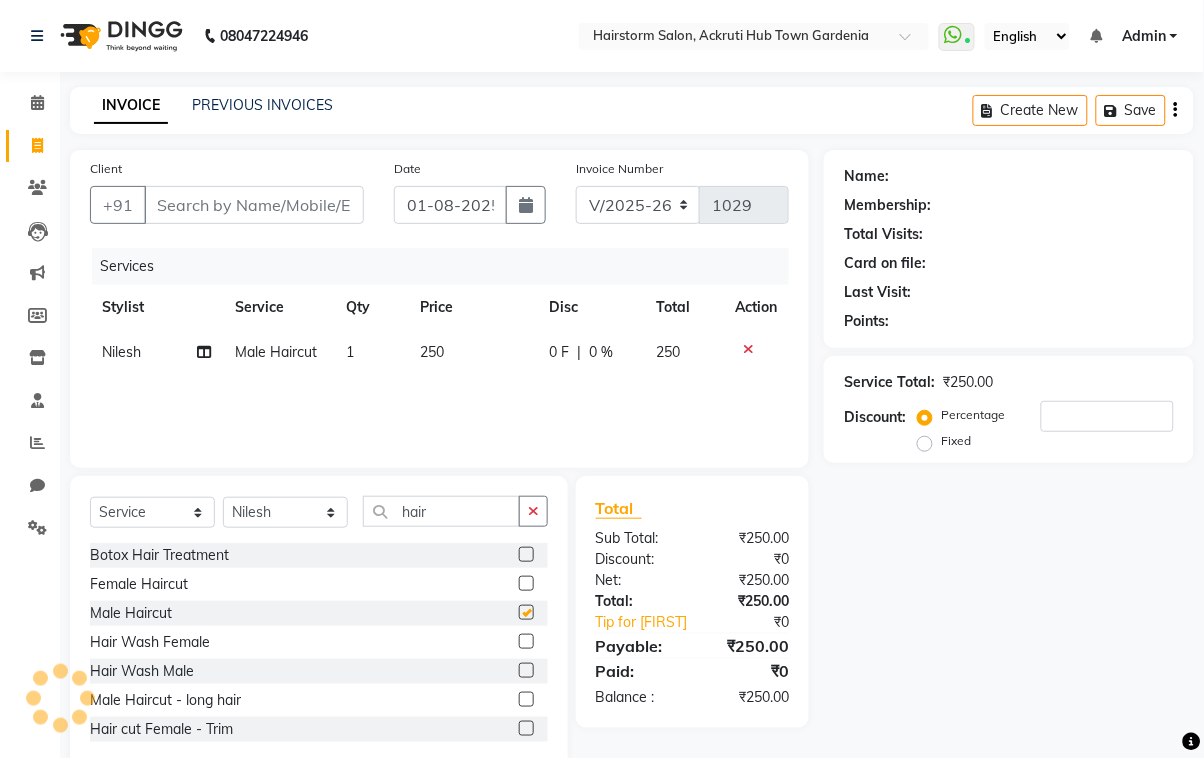 checkbox on "false" 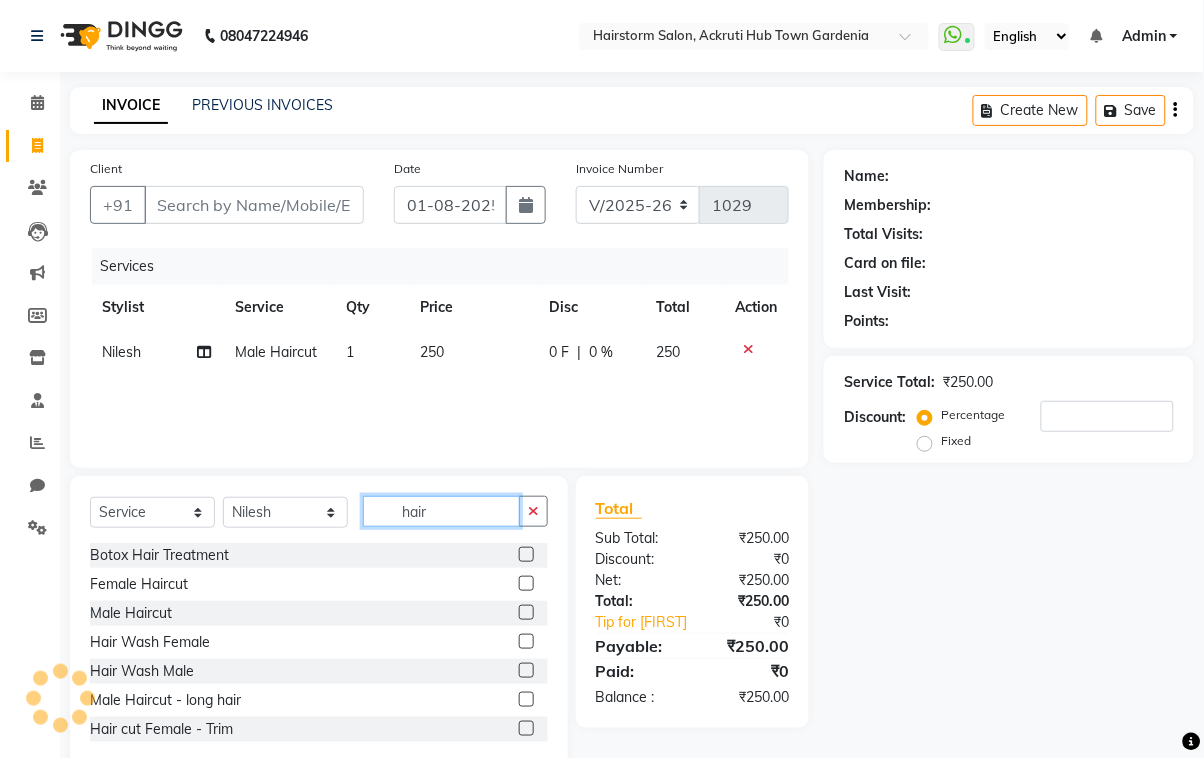 click on "hair" 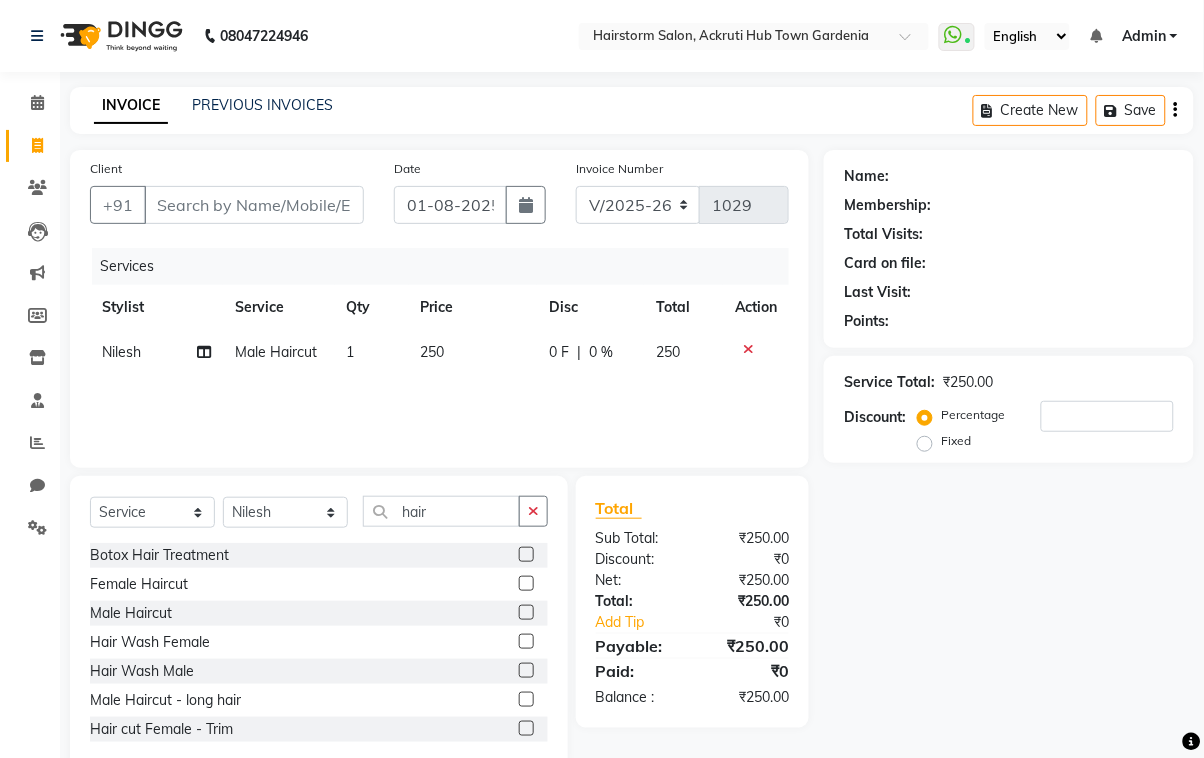 click 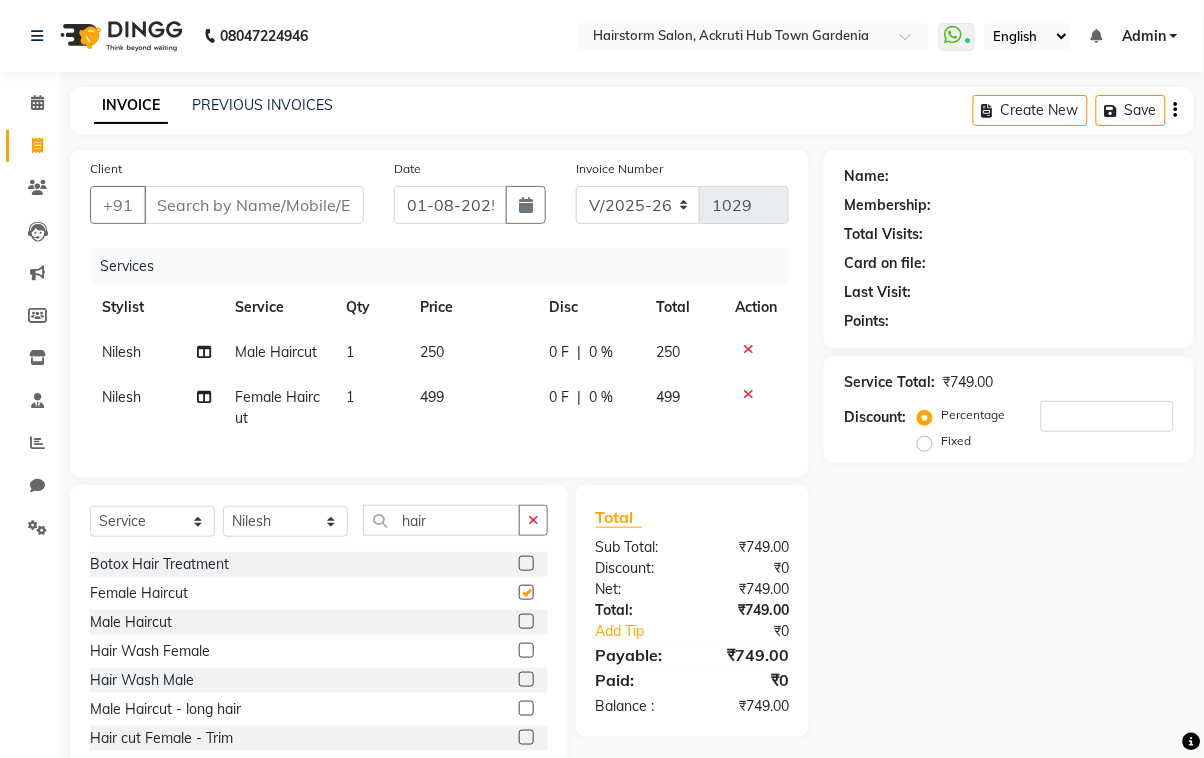 checkbox on "false" 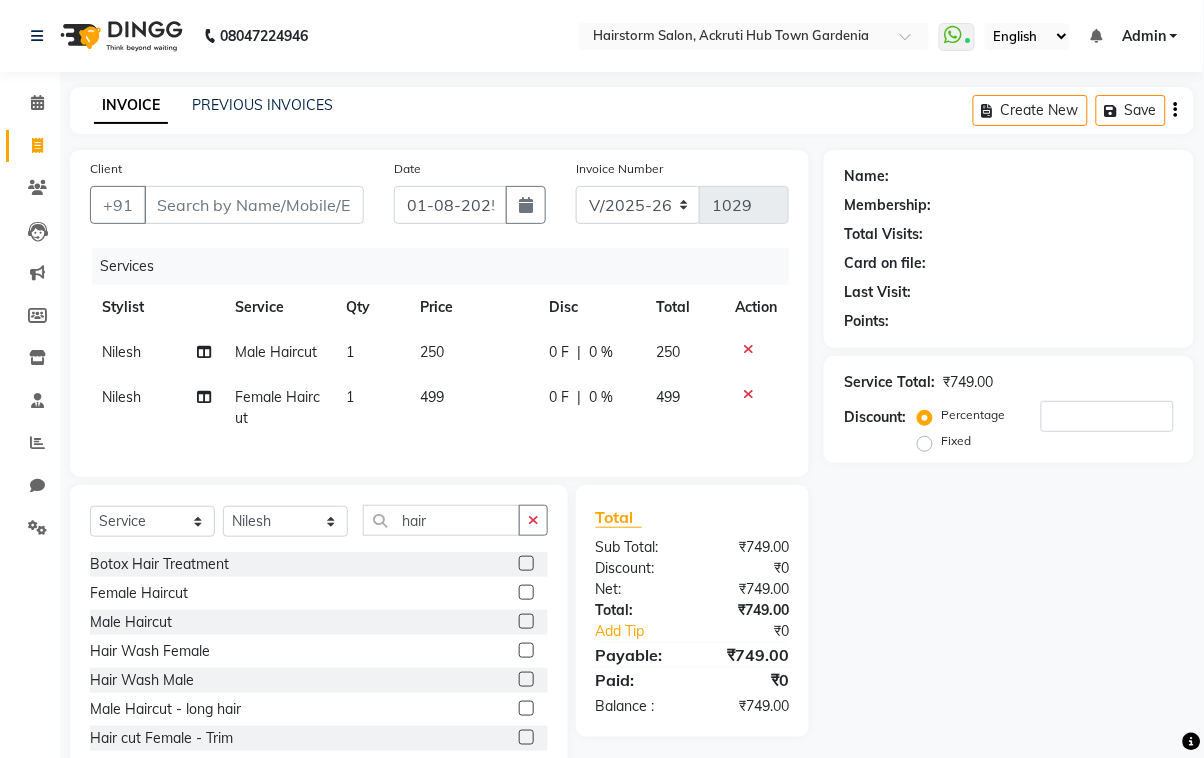 click 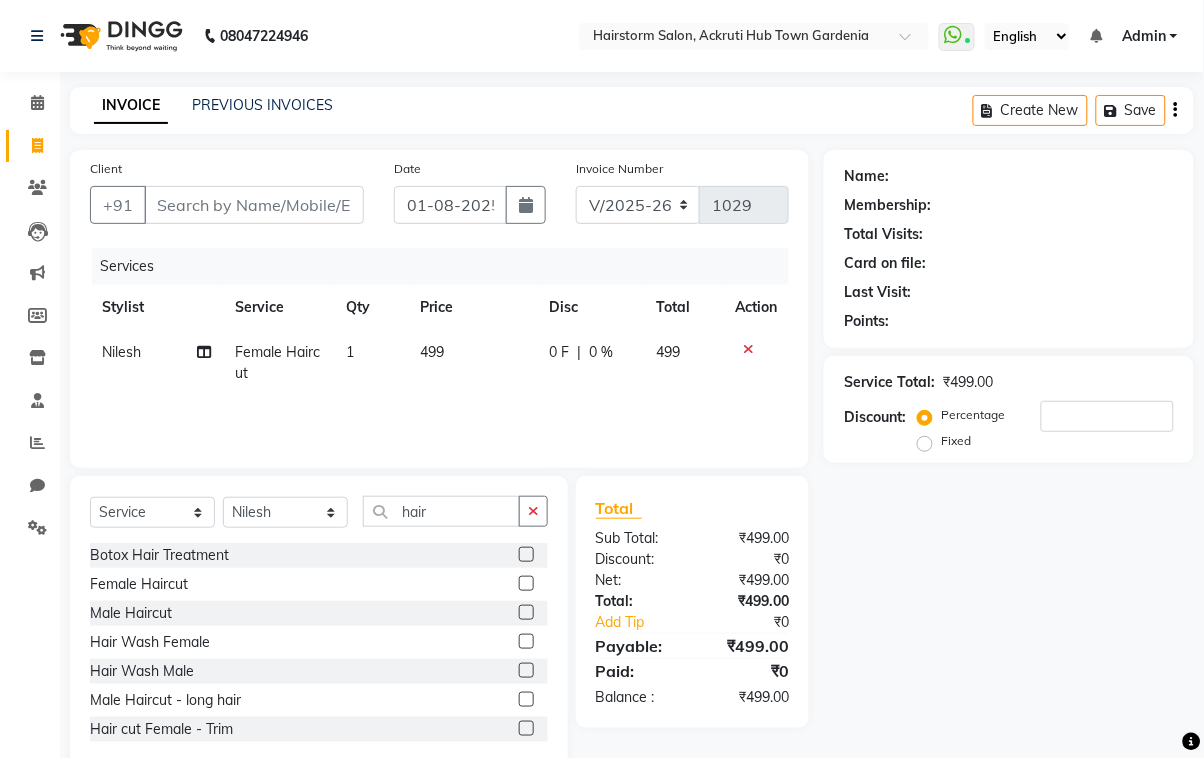 click on "499" 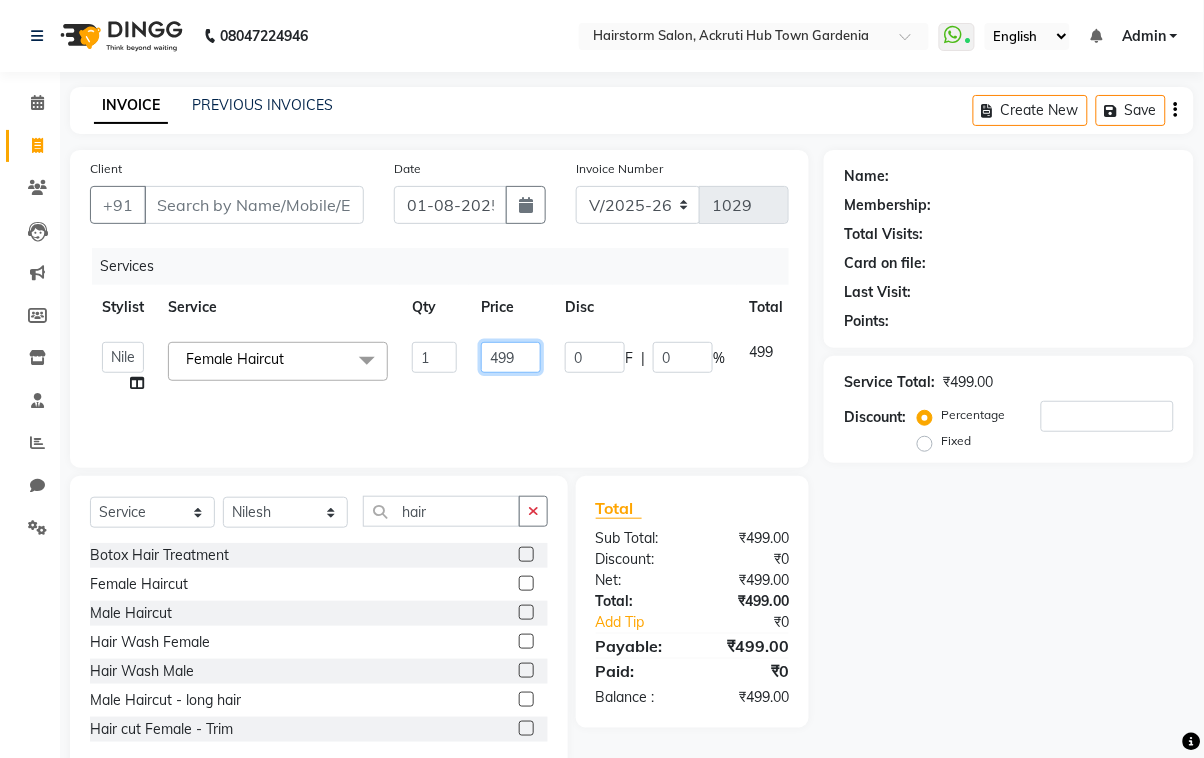 click on "499" 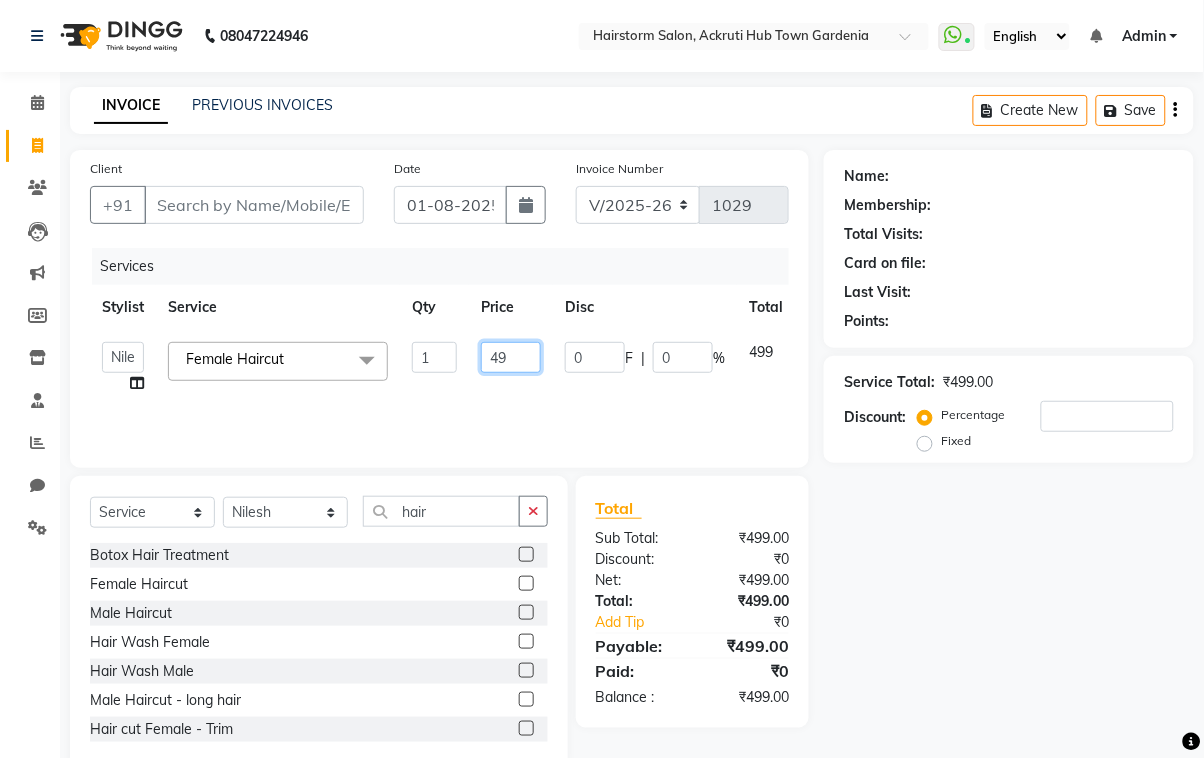 type on "4" 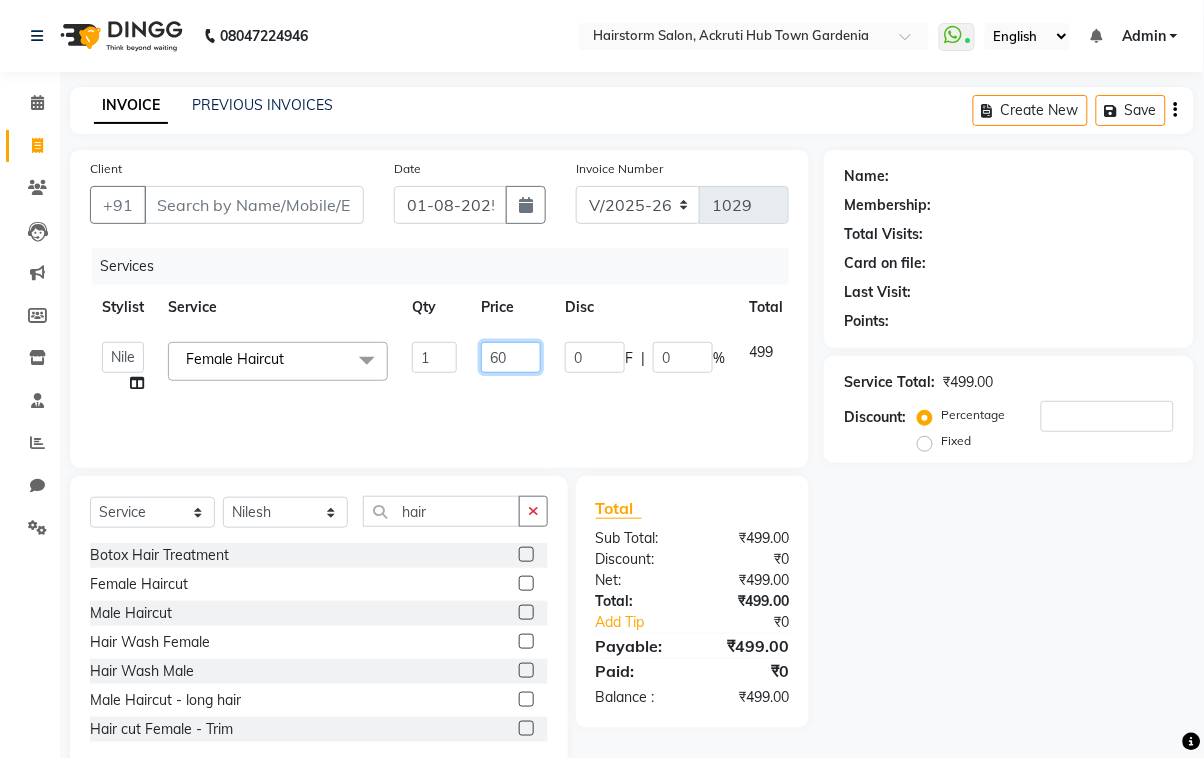type on "600" 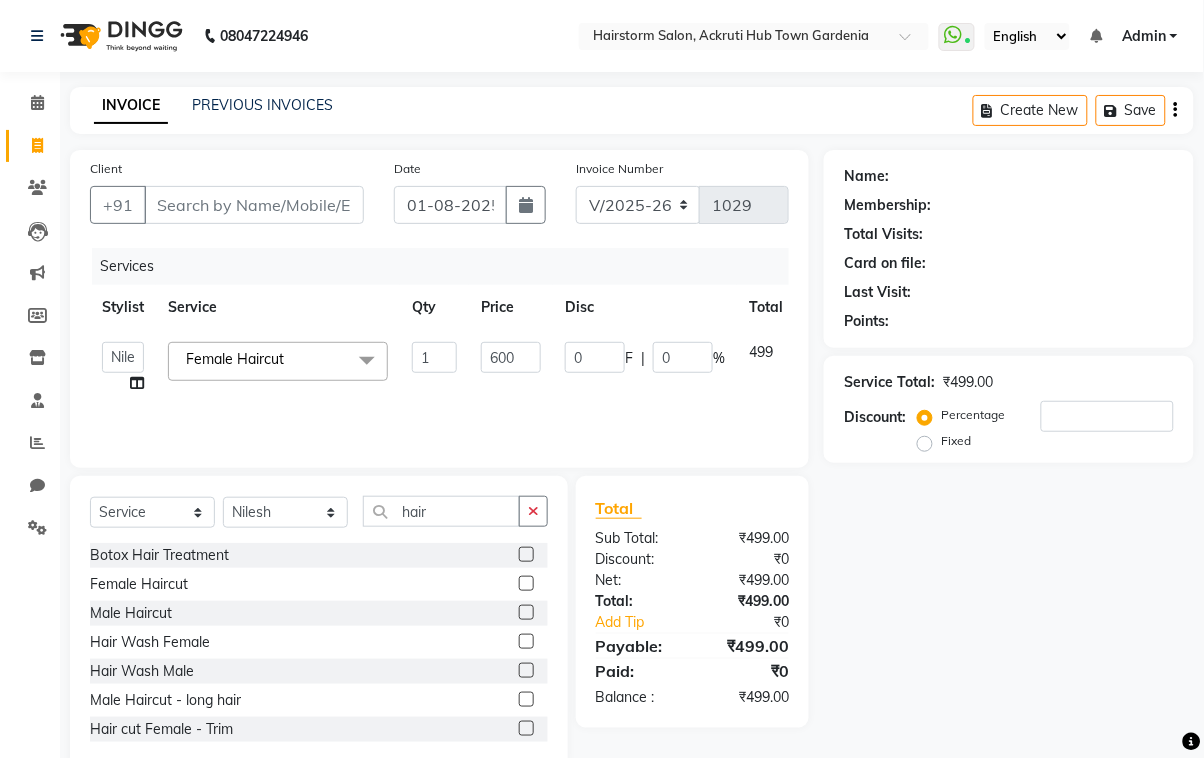 click on "Services Stylist Service Qty Price Disc Total Action  [FIRST] [LAST]   [FIRST]   [FIRST]   [FIRST]   [FIRST]   [FIRST]    [FIRST] [LAST]  Female Haircut  x Brazilian bond builder B3 Plex Treatment Olaplex treatment Premium Nanoplastia Organic Nanoplastia Botox Hair Treatment keratin Treatment loreal smoothening Female Haircut Male Haircut Beard shave Hair Wash Female Hair Wash Male Male Haircut - long hair Hair cut Female - Trim flicks cut blow dry Global color female Global High lifting color Classic Highlights (No Bleach) Classic Highlights (Prelight+toning) Baby Lights  Teasy Lights Balayage ( Any) Global color male  Global Color Male - ammonia free Patch test - color Root Touch Up beard color Loreal Basic Spa Marrocan Gold Spa Botox Hair Retention Spa Nashi Argan Ritual Spa Nashi Argan Ritual Spa Olaplex Spa Brazilian Bond Builder B3 Spa Oil Head massage Loreal Basic Hair Spa Keratin Hair Spa Olaplex Spa Advance dandruff treatment Basic Hydrafacial Platinum glow hydrafacial Beauty Lbs Signature Facial 1 0" 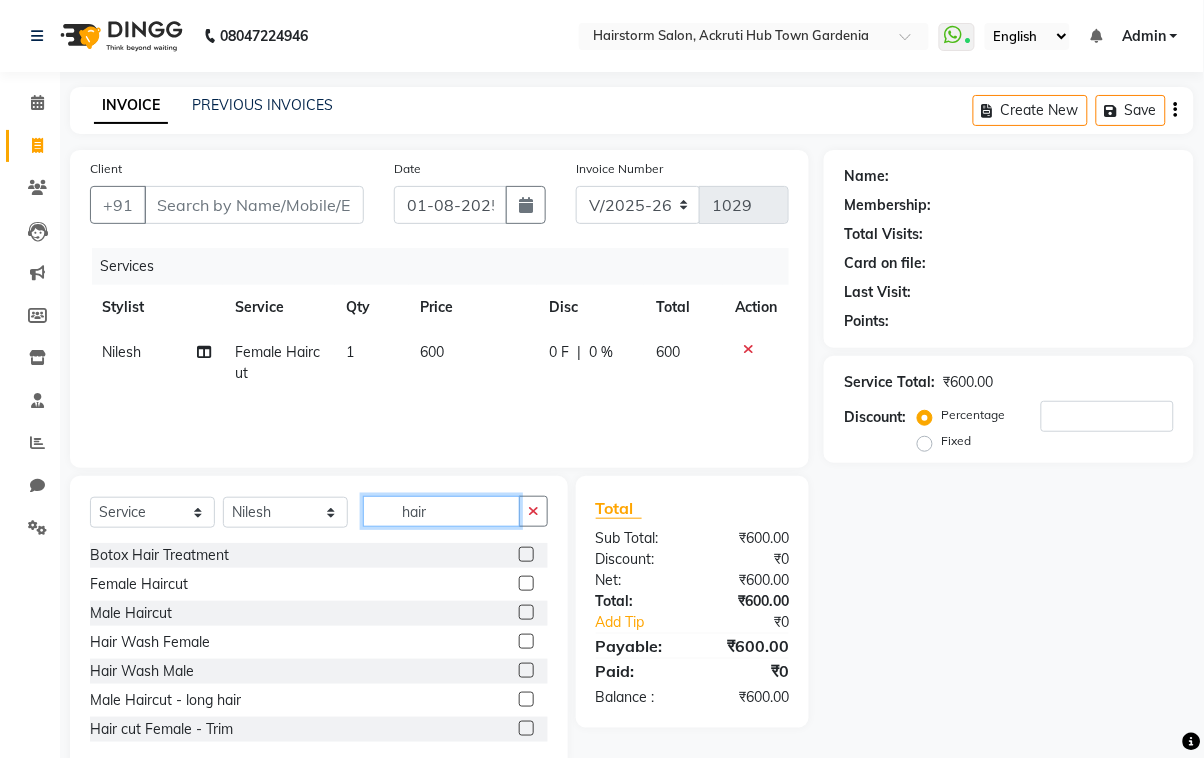 click on "hair" 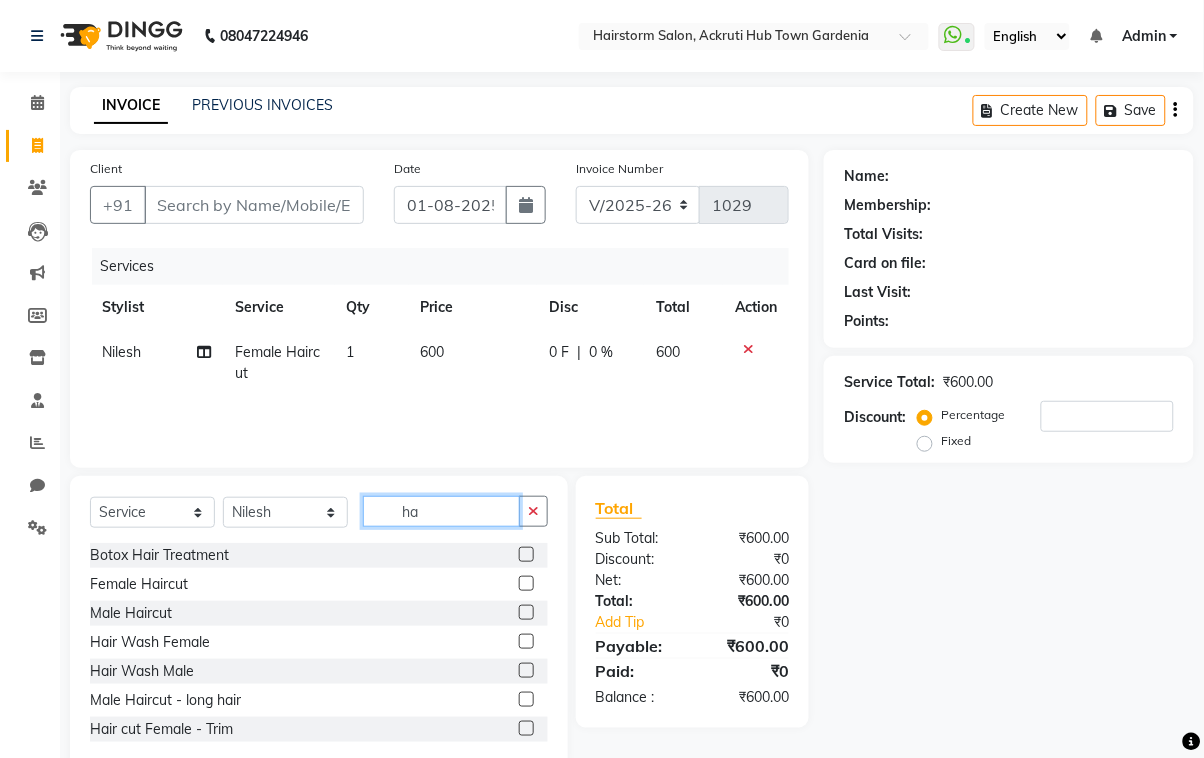 type on "h" 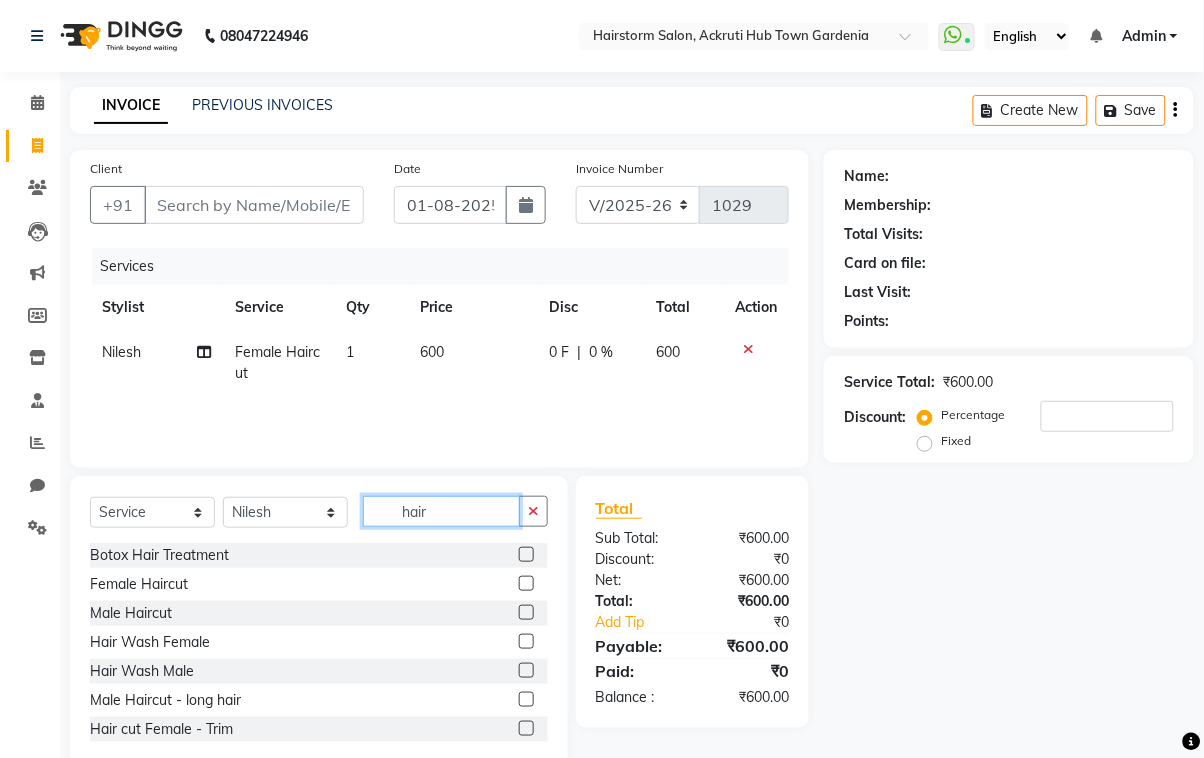 type on "hair" 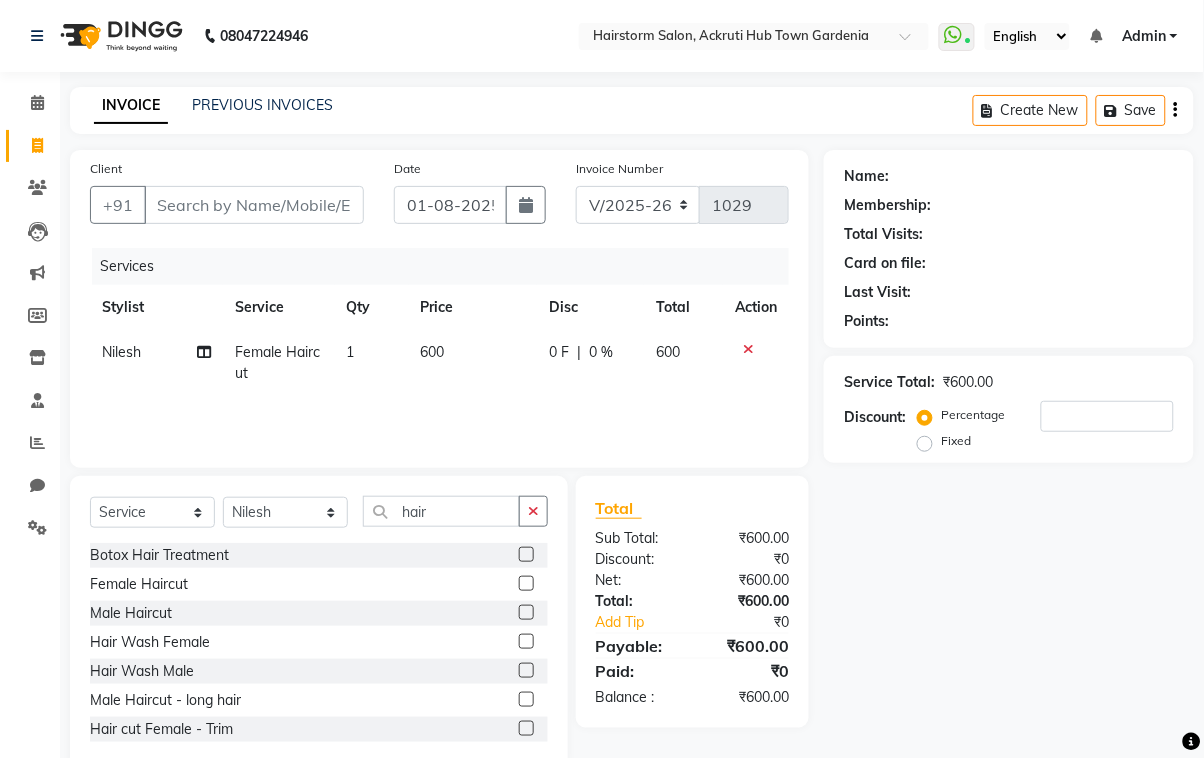 click 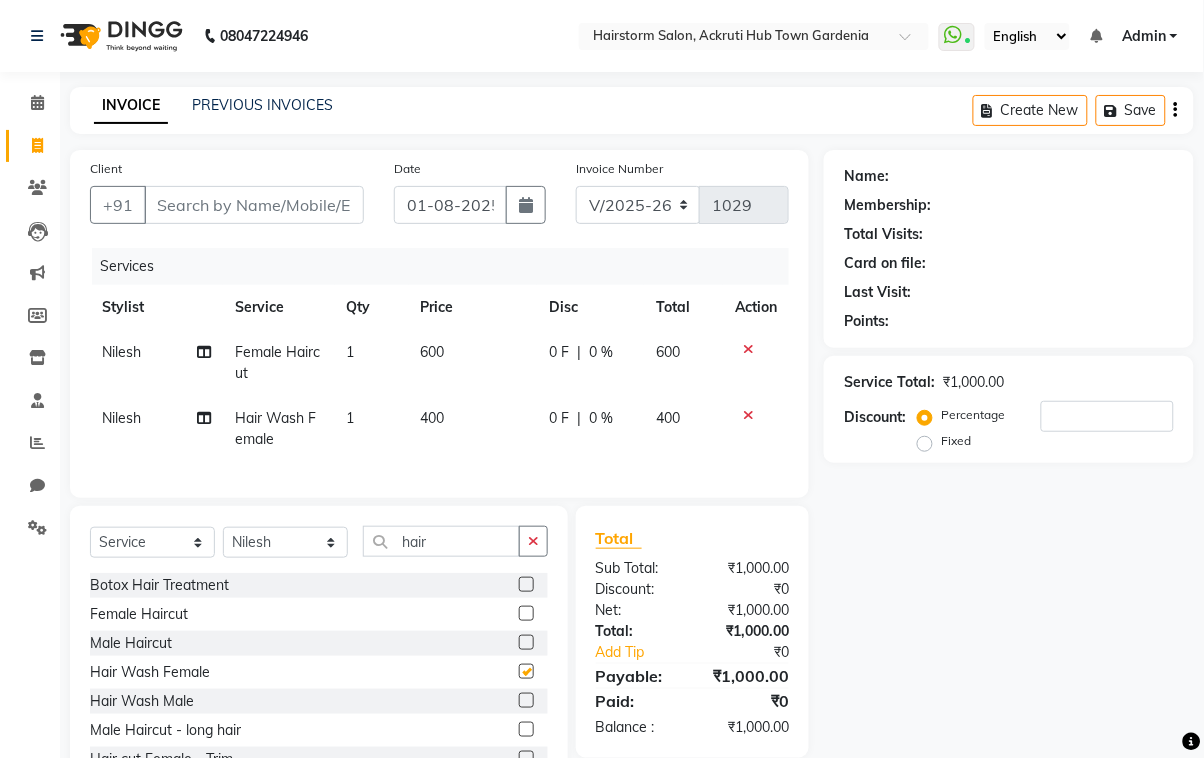 checkbox on "false" 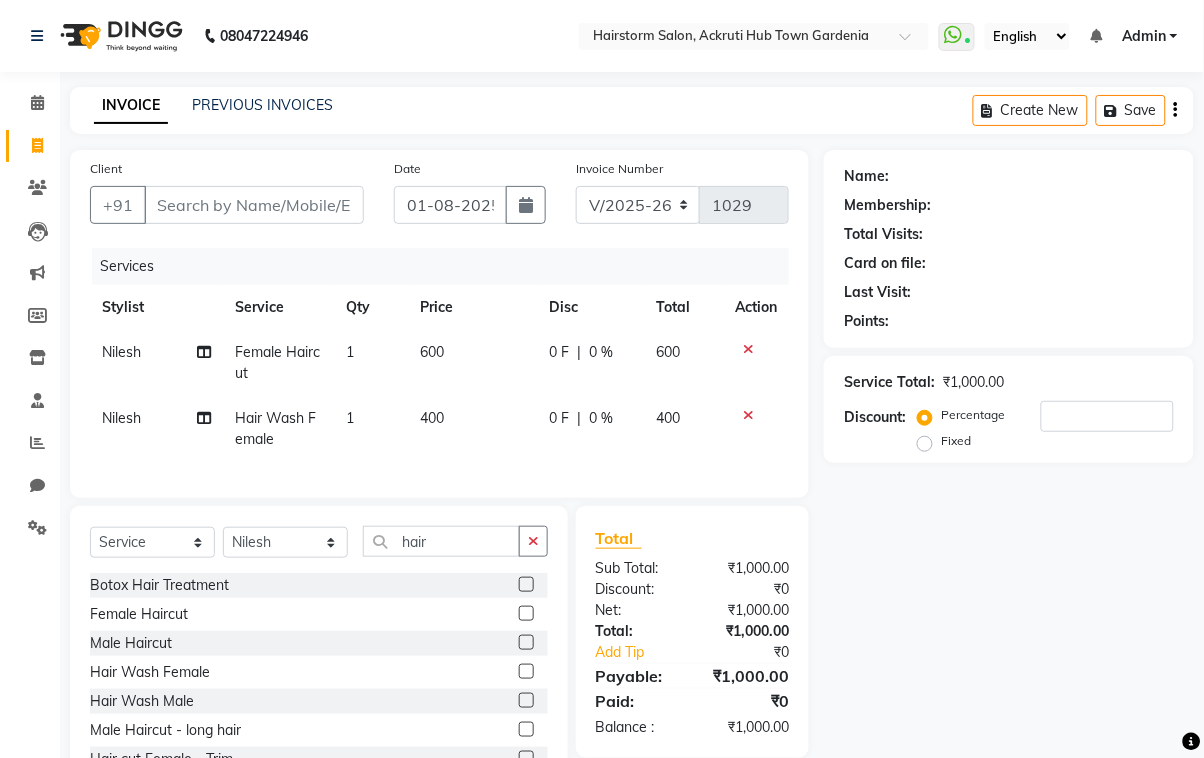 click on "400" 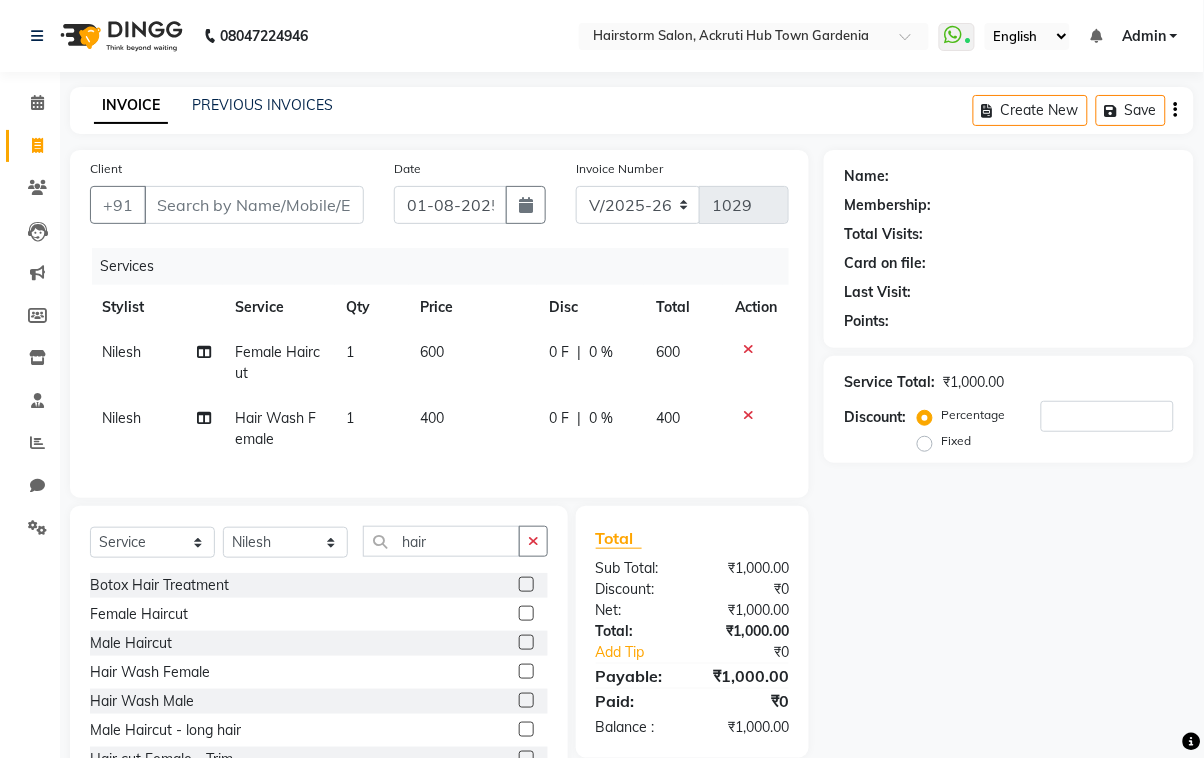 select on "59938" 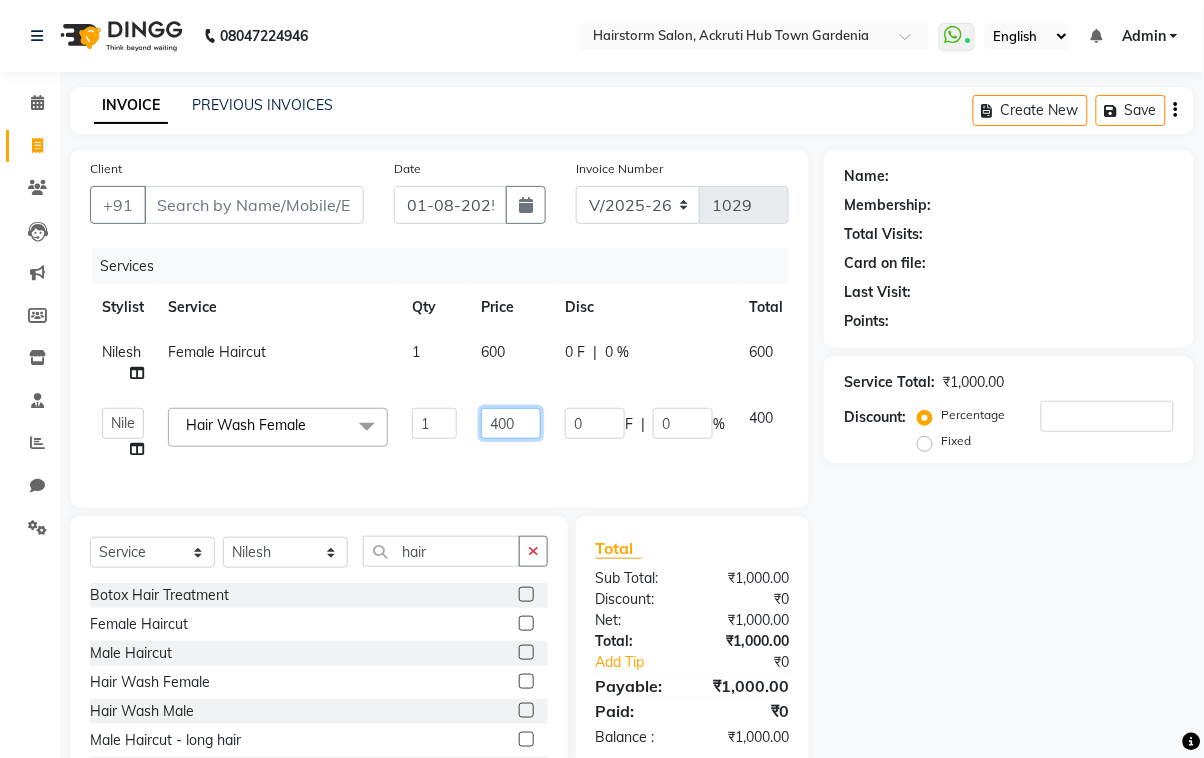 click on "400" 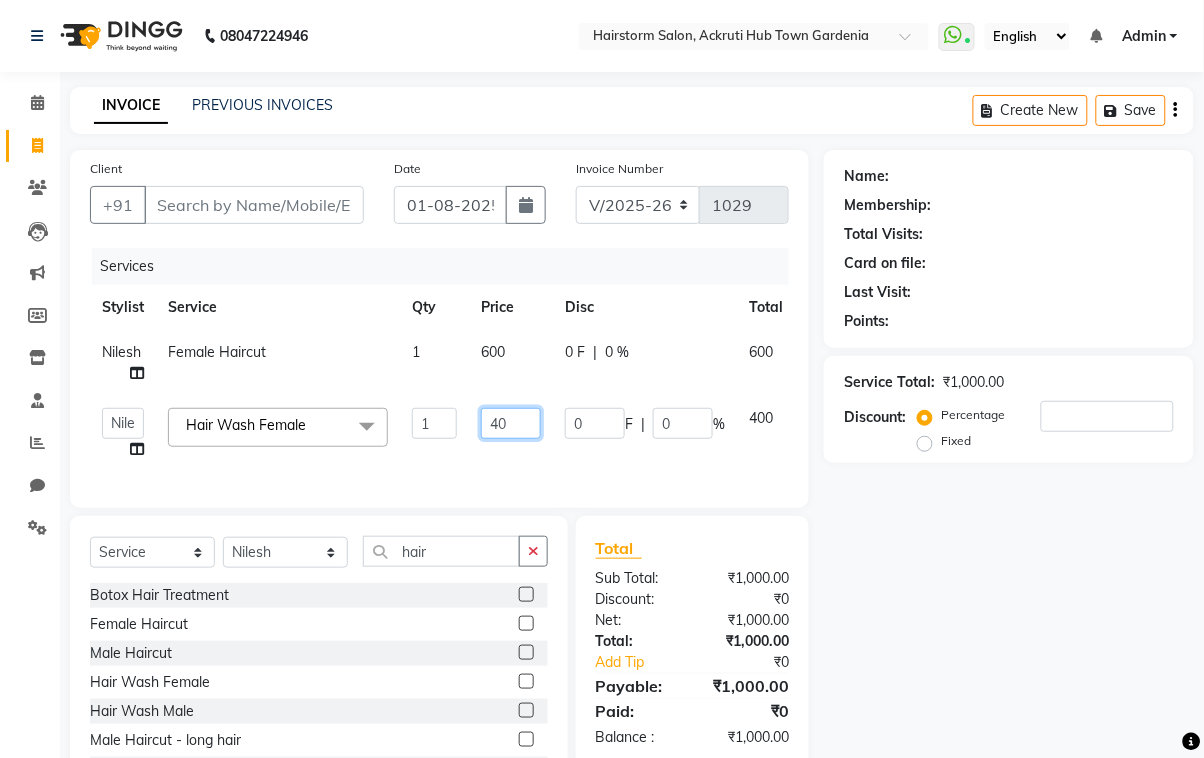 type on "4" 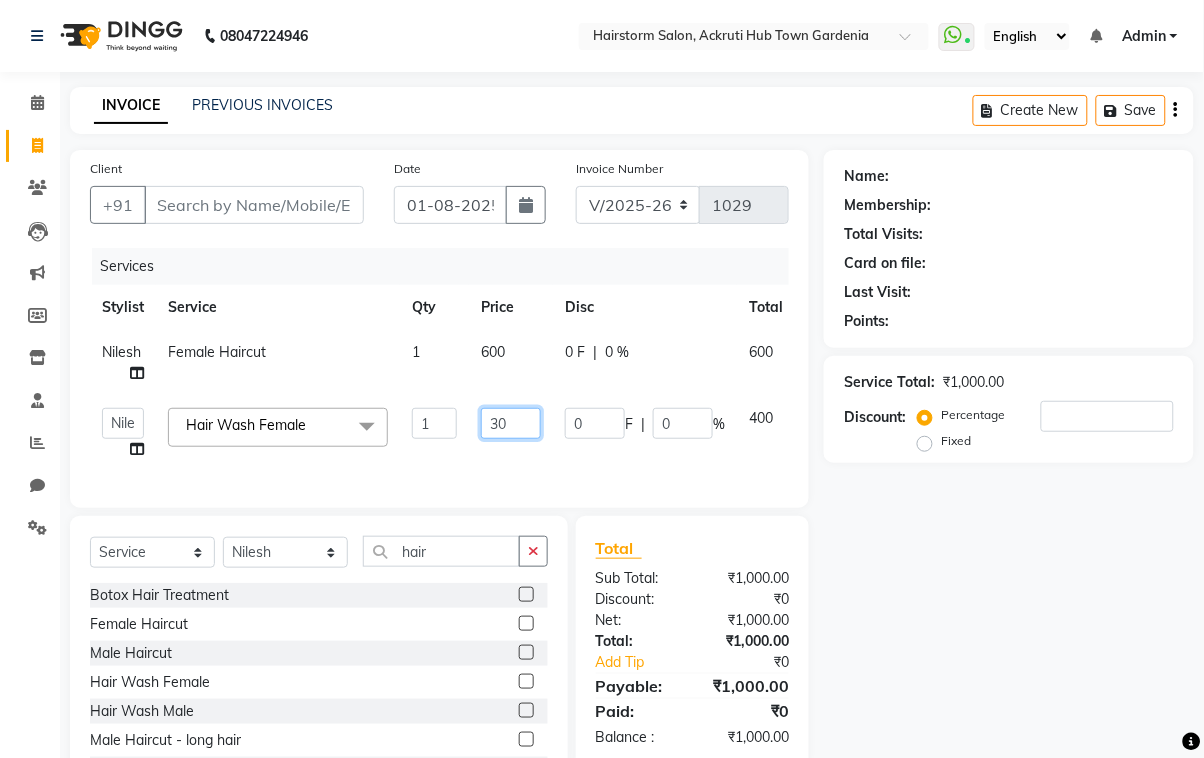 type on "300" 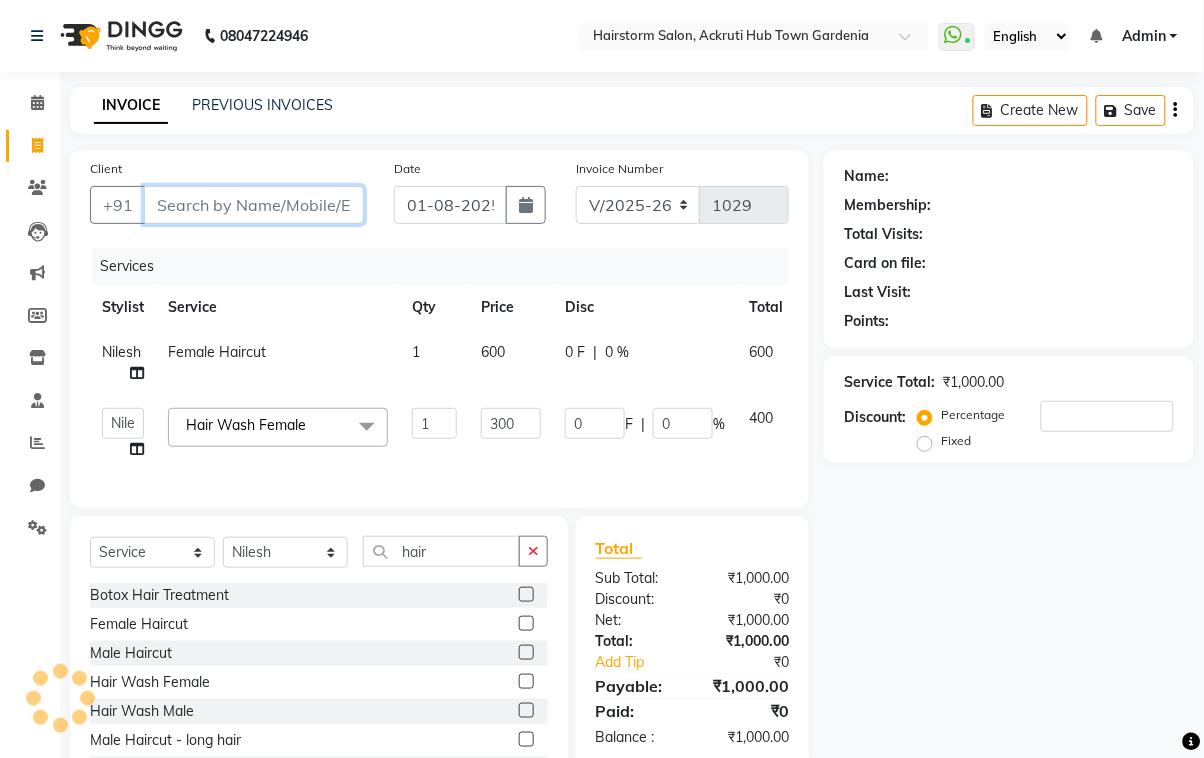 click on "Client" at bounding box center [254, 205] 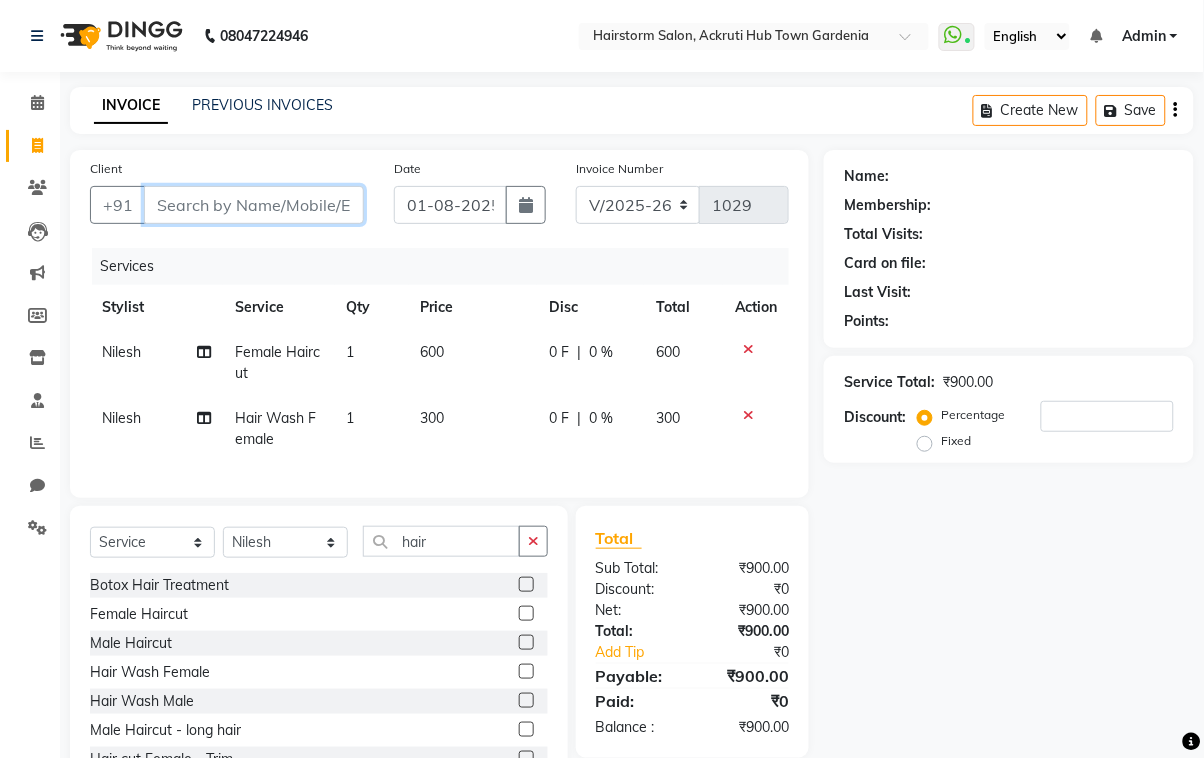 type on "9" 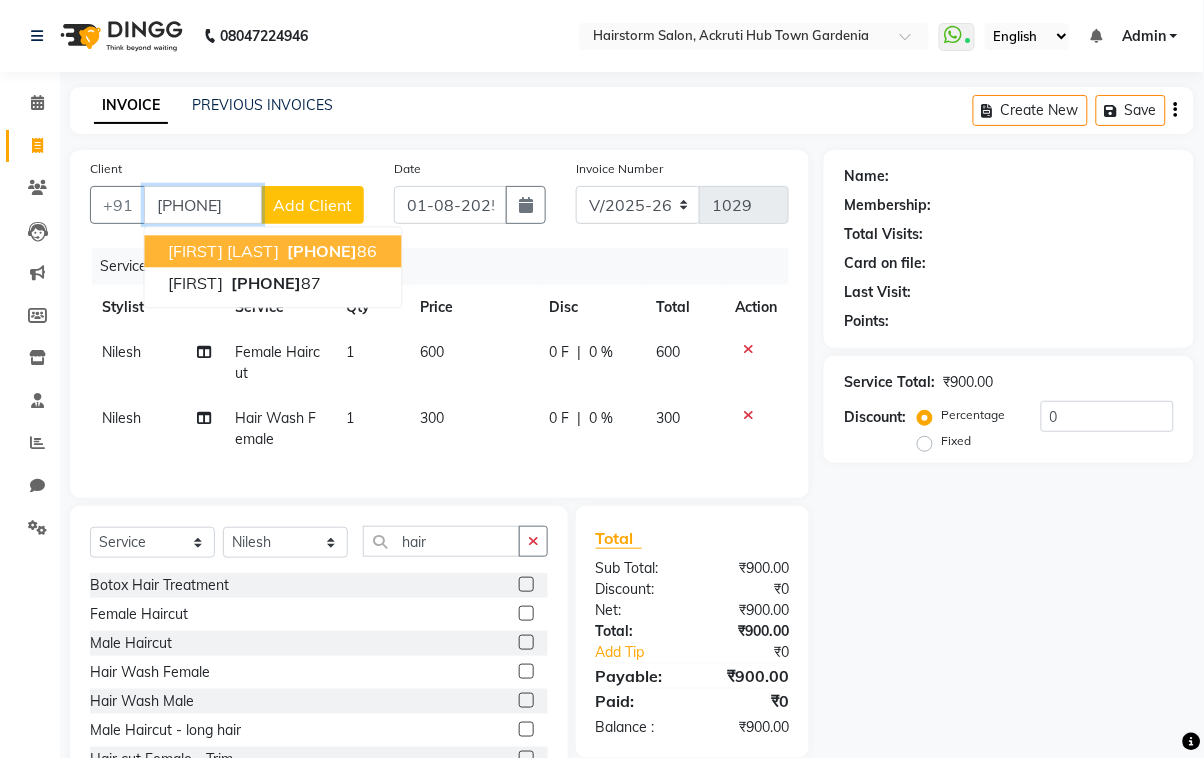 click on "[PHONE]" at bounding box center [331, 251] 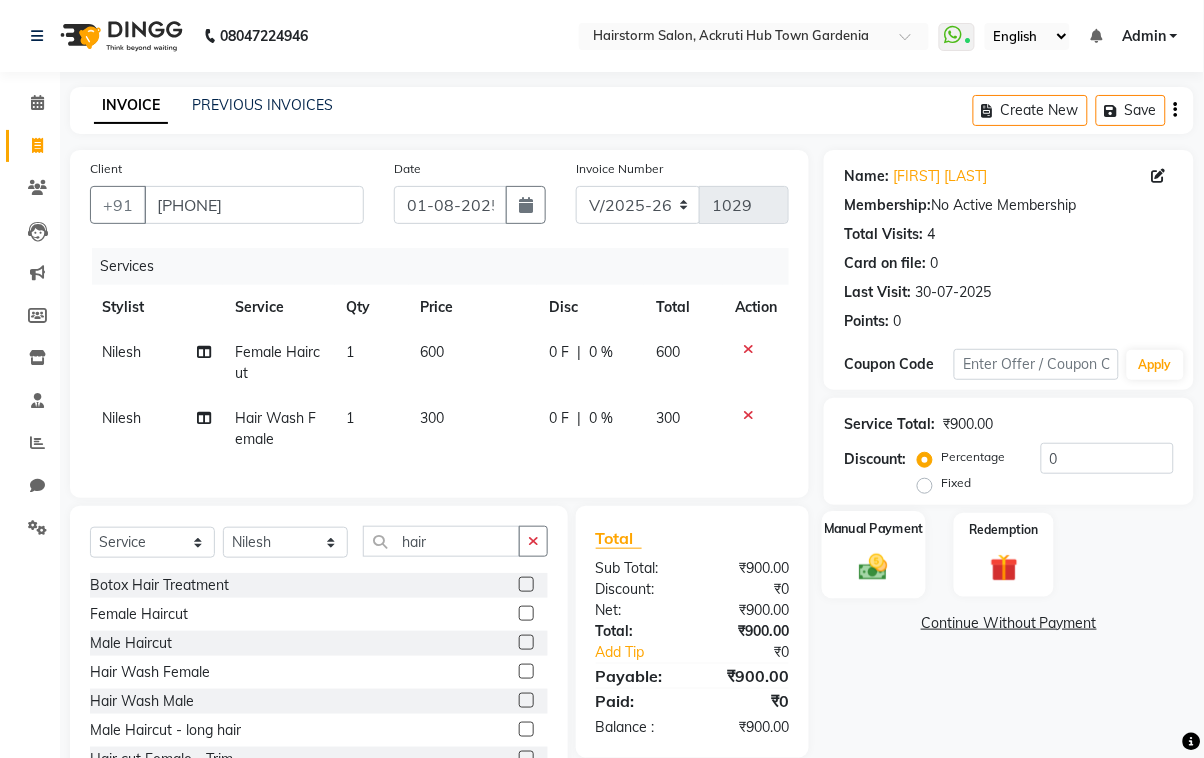 click 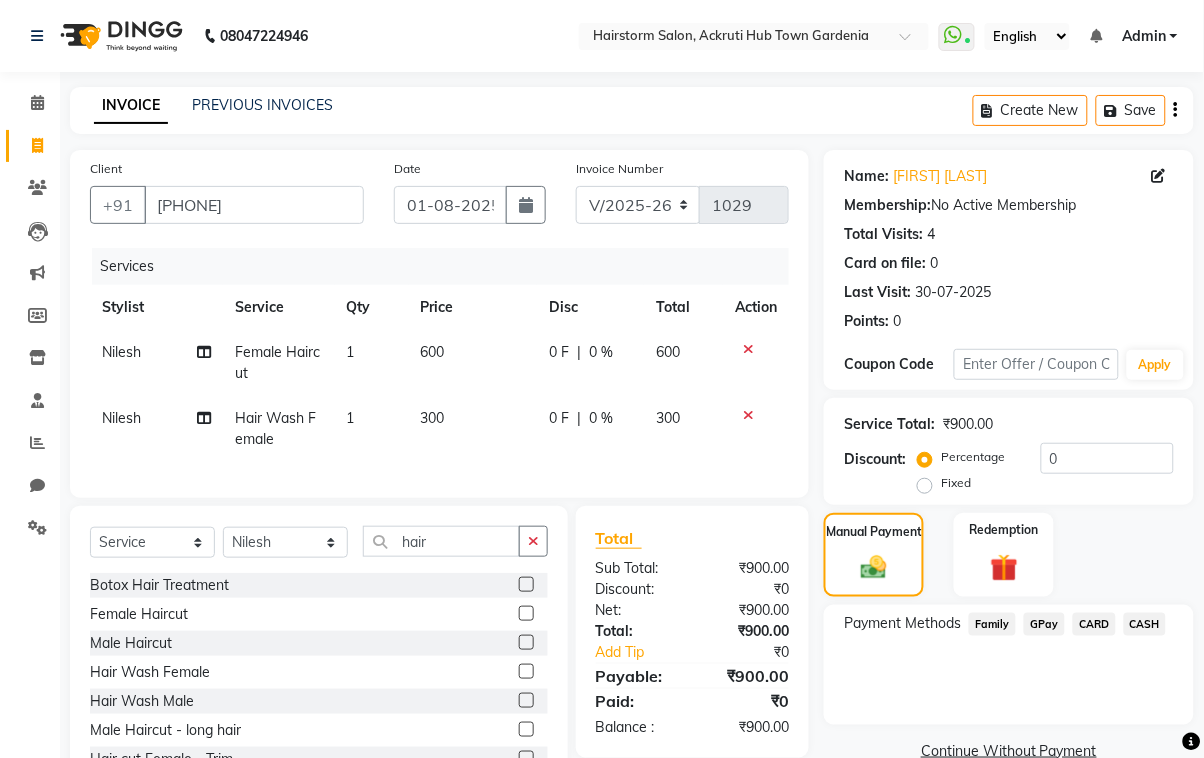 click on "GPay" 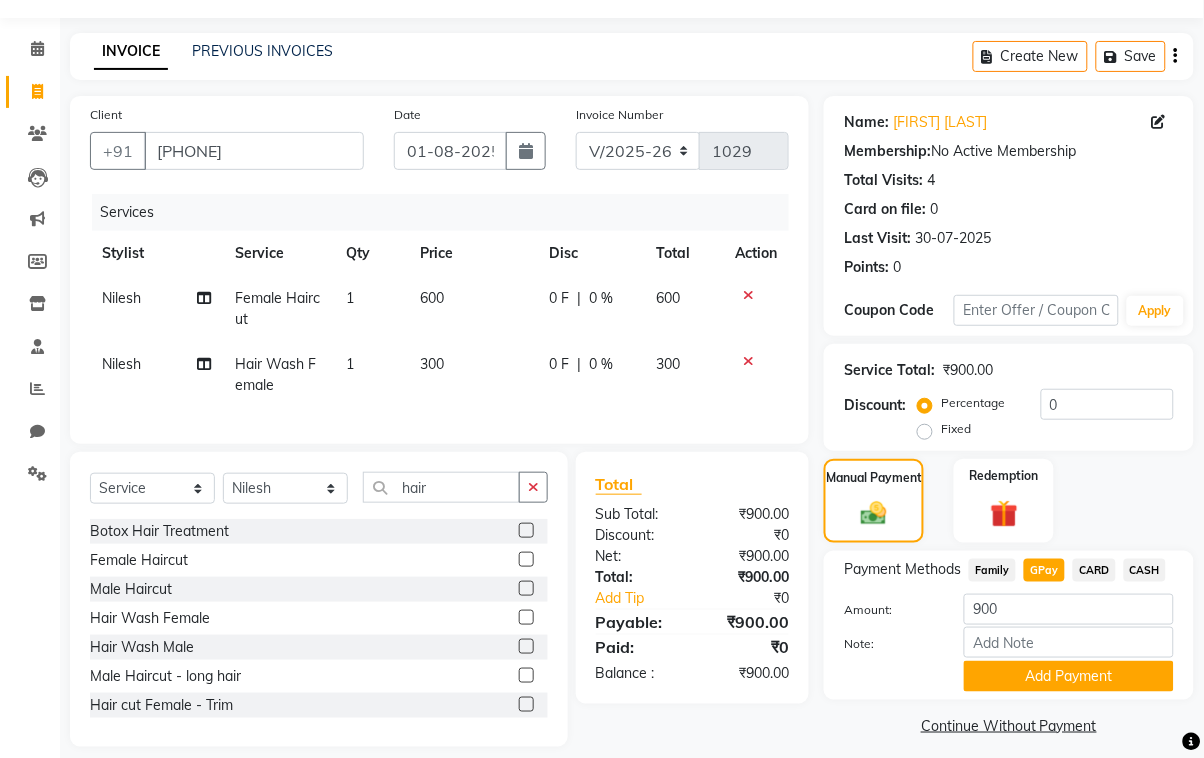 scroll, scrollTop: 94, scrollLeft: 0, axis: vertical 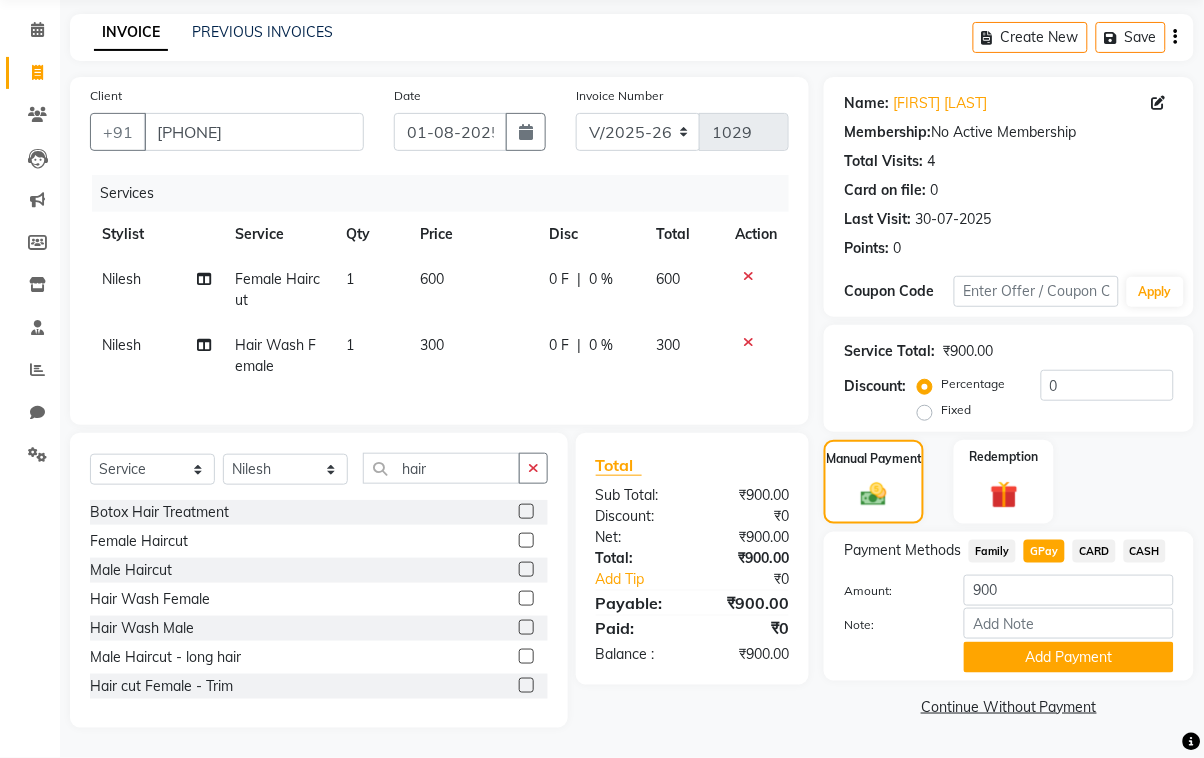 click on "Add Payment" 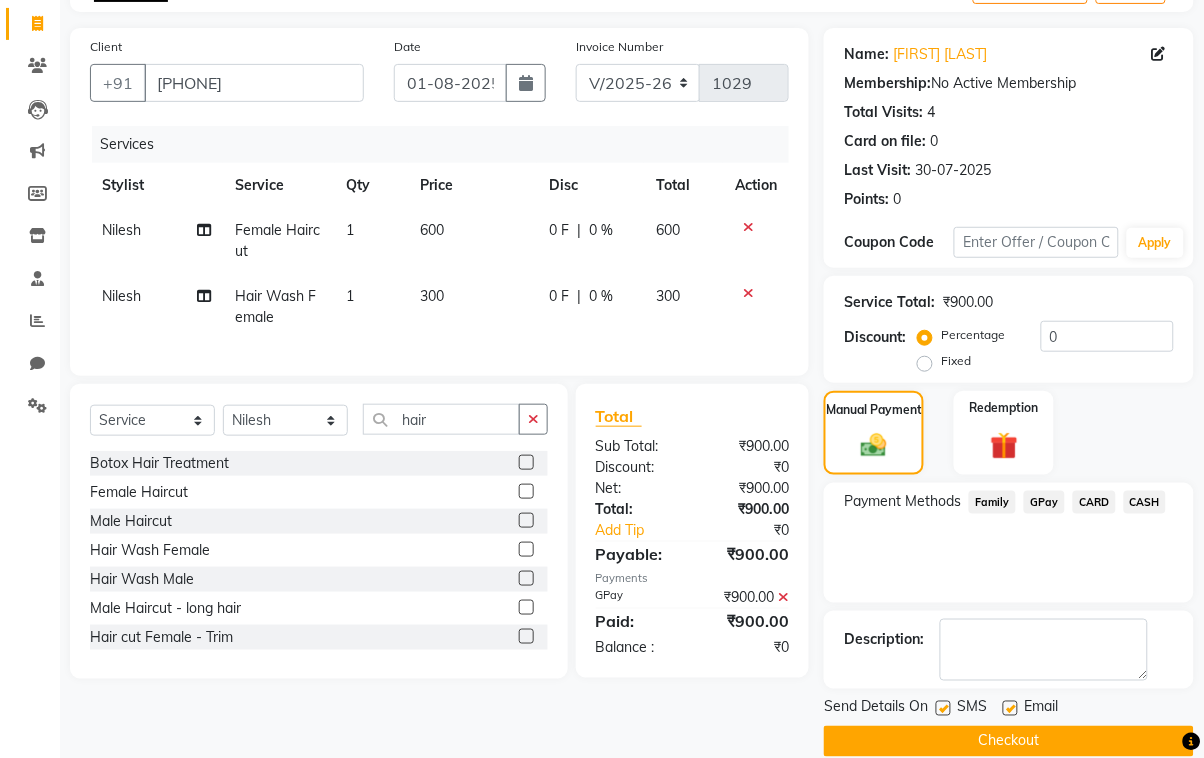 scroll, scrollTop: 152, scrollLeft: 0, axis: vertical 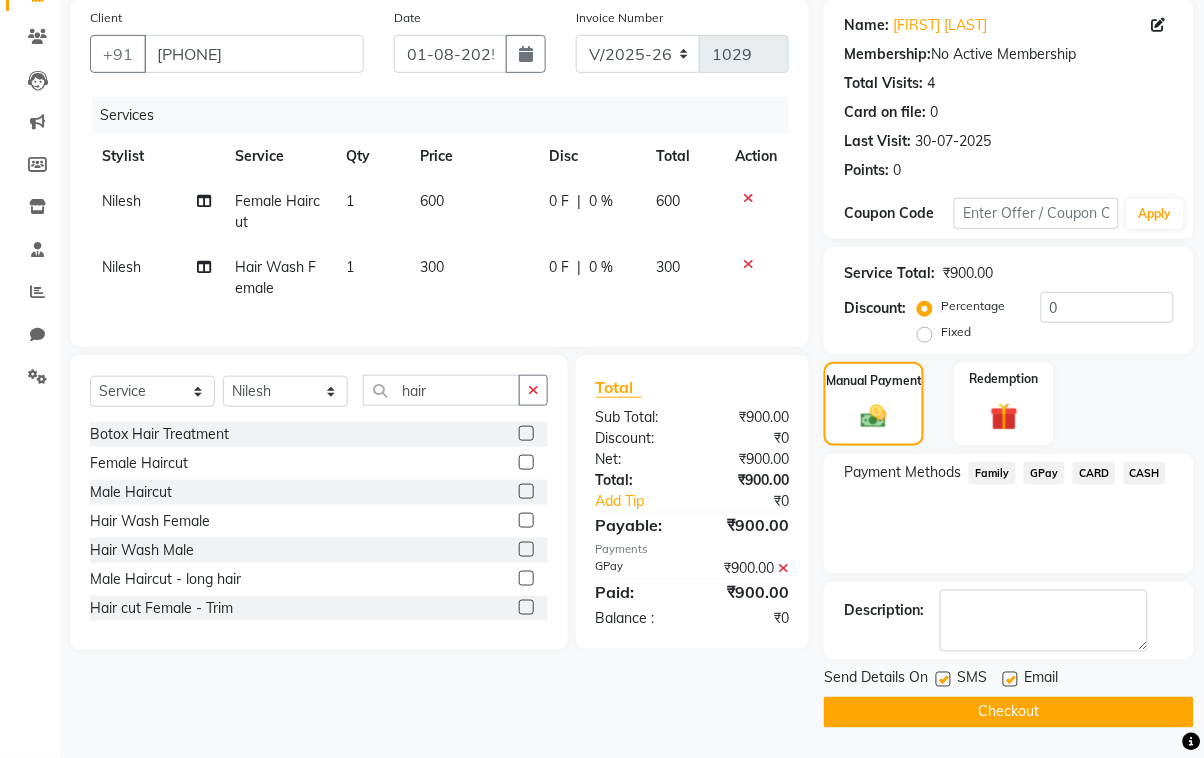 click on "Checkout" 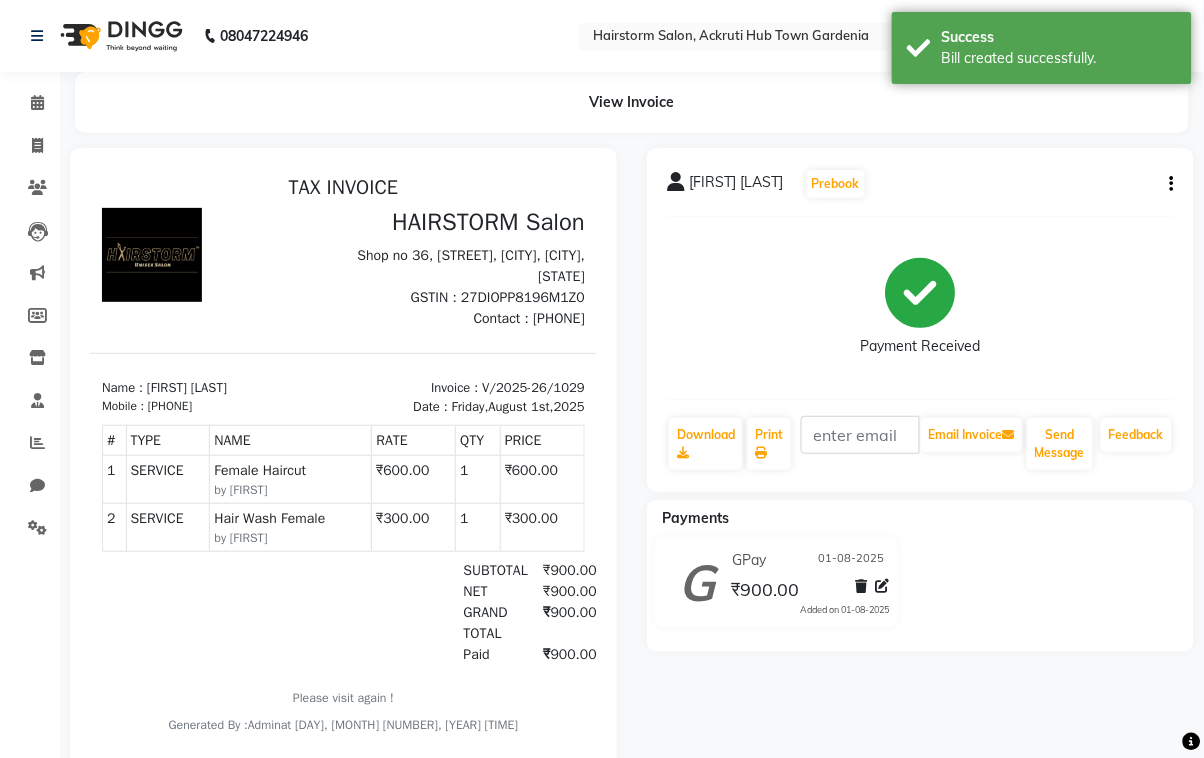 scroll, scrollTop: 0, scrollLeft: 0, axis: both 